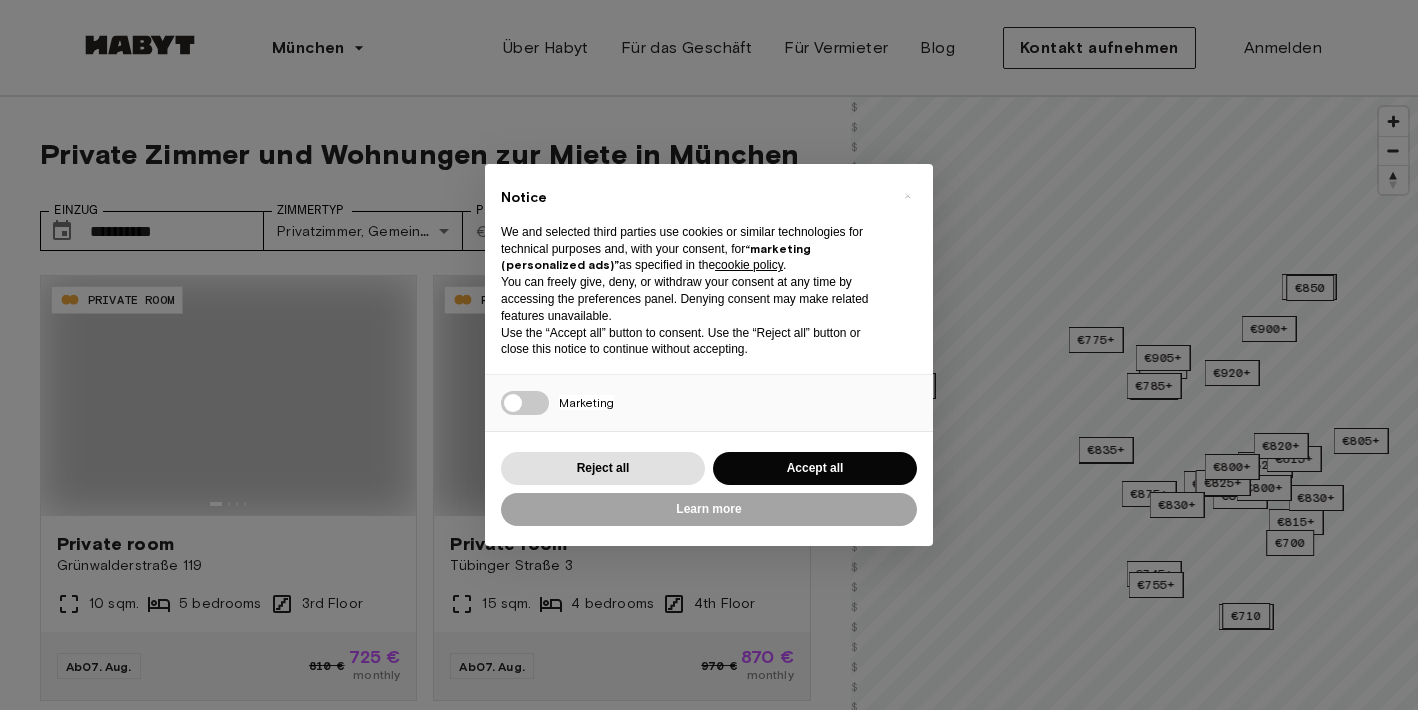scroll, scrollTop: 0, scrollLeft: 0, axis: both 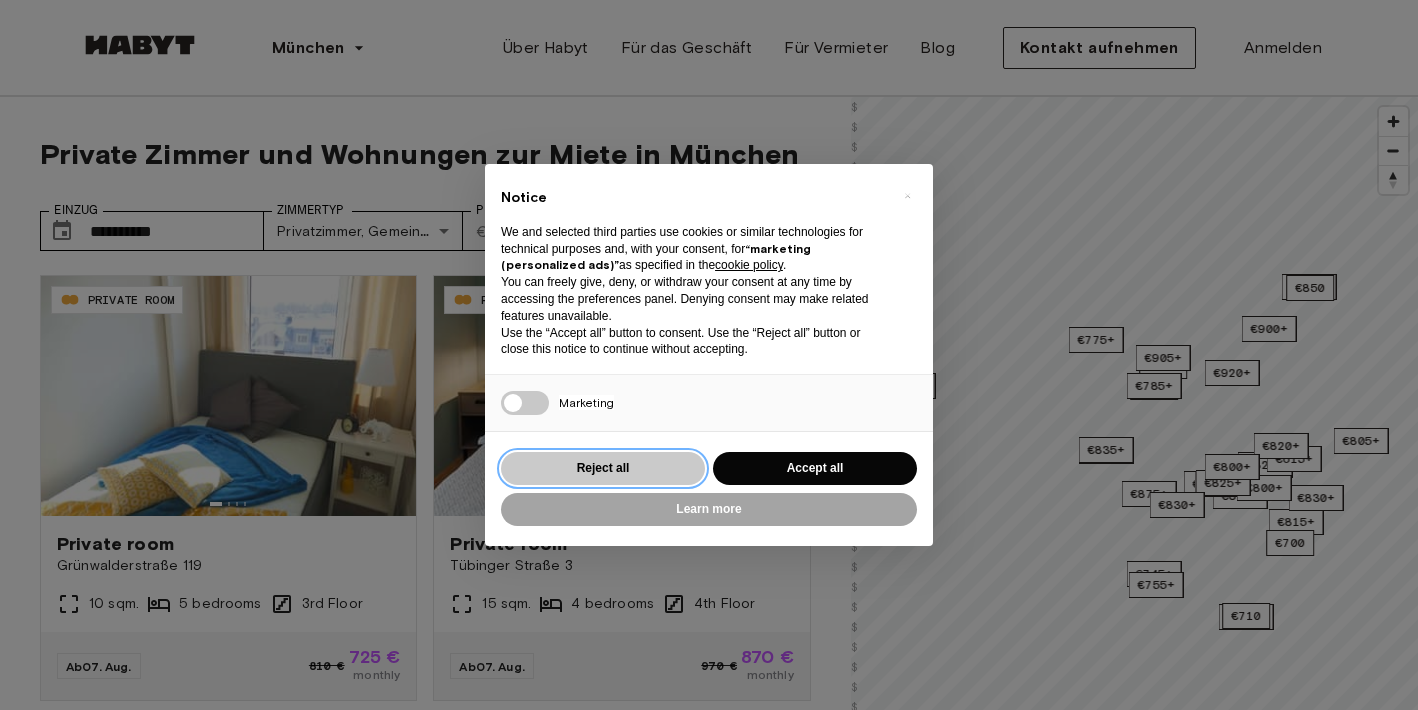 click on "Reject all" at bounding box center (603, 468) 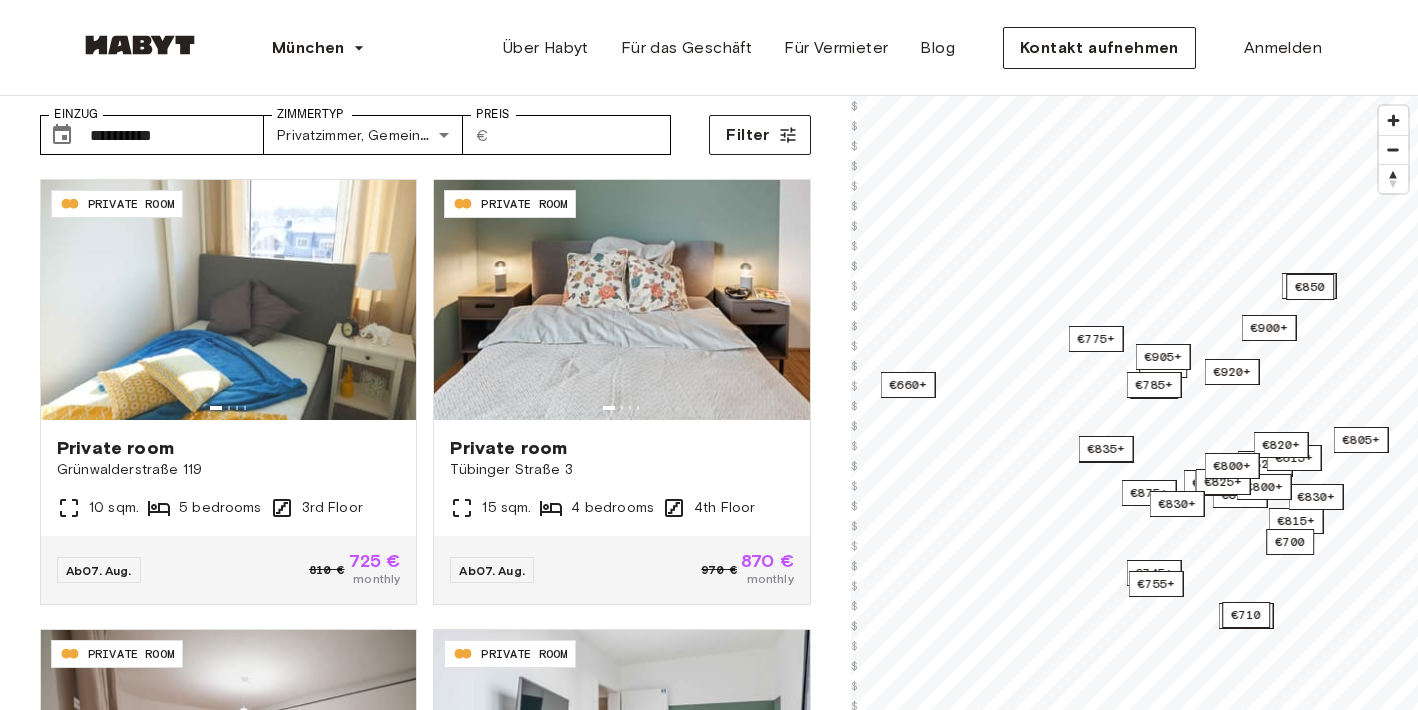 scroll, scrollTop: 102, scrollLeft: 0, axis: vertical 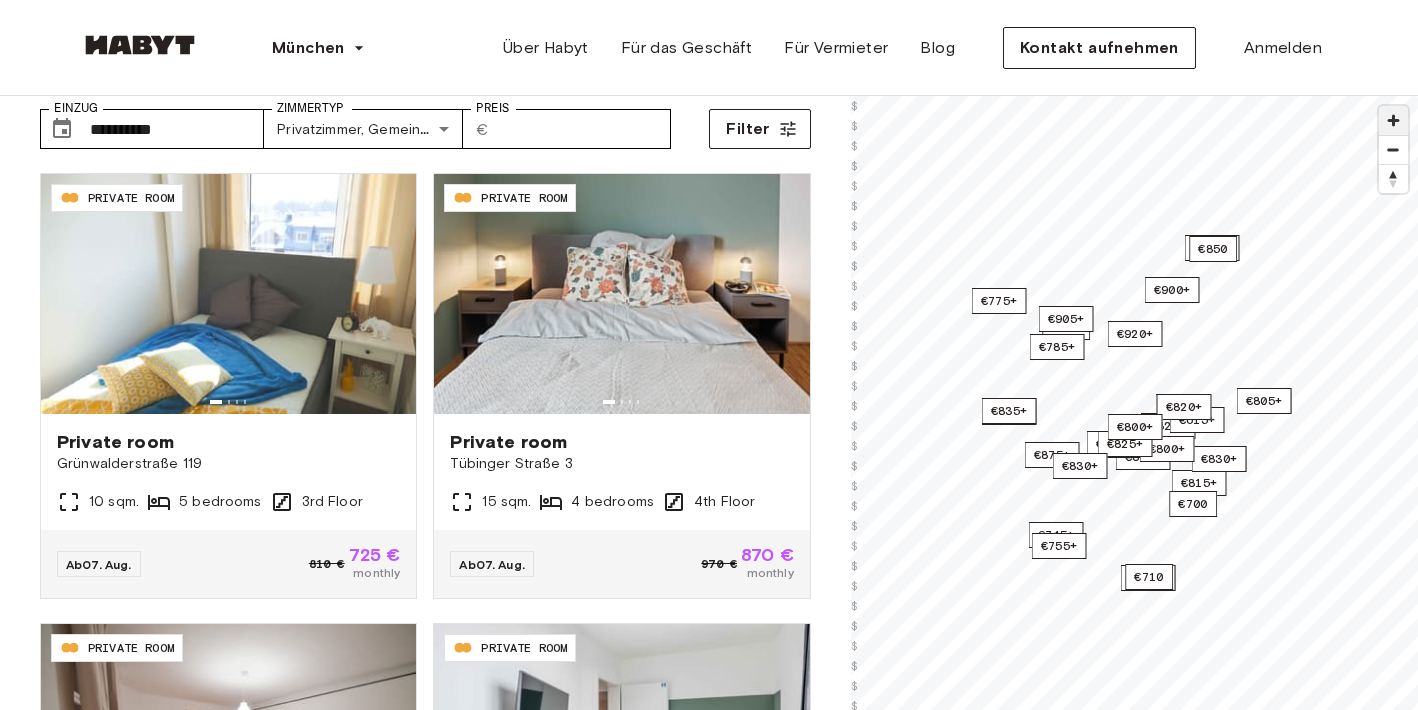 click at bounding box center (1393, 120) 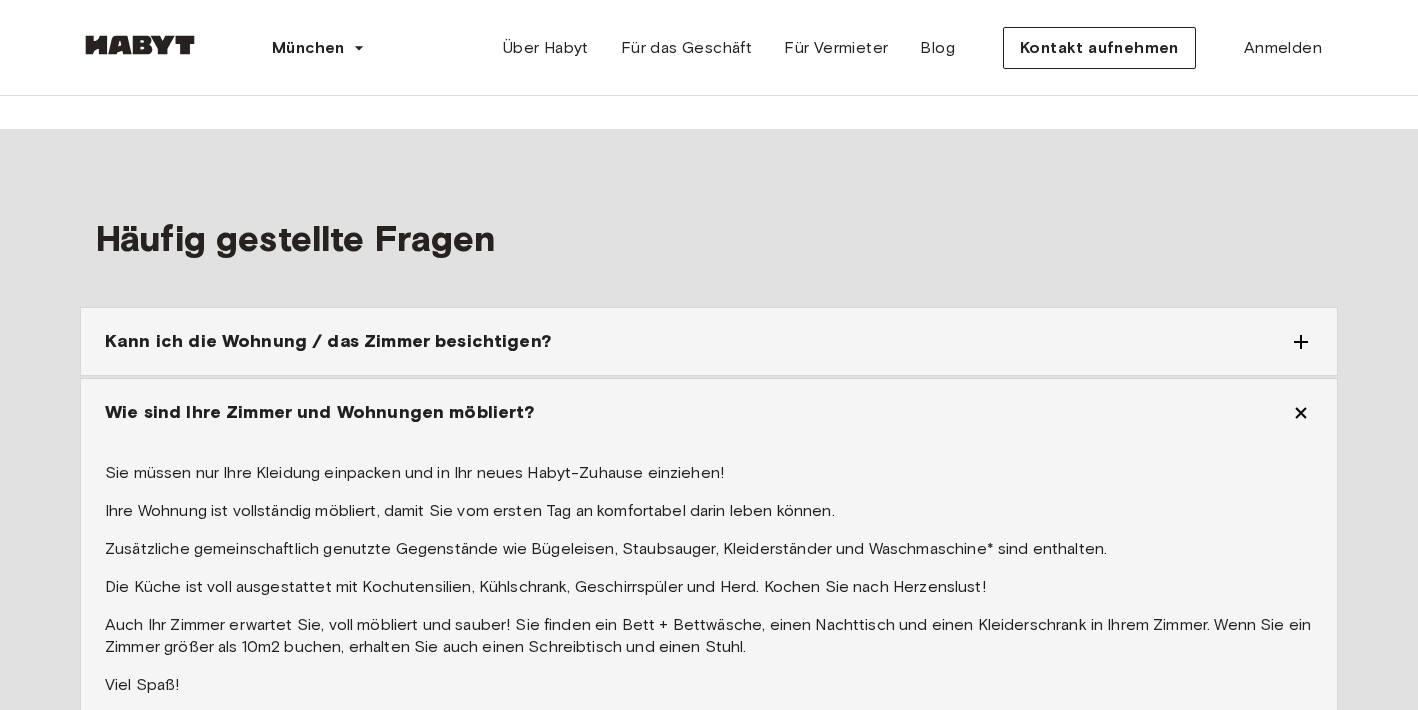 scroll, scrollTop: 2180, scrollLeft: 0, axis: vertical 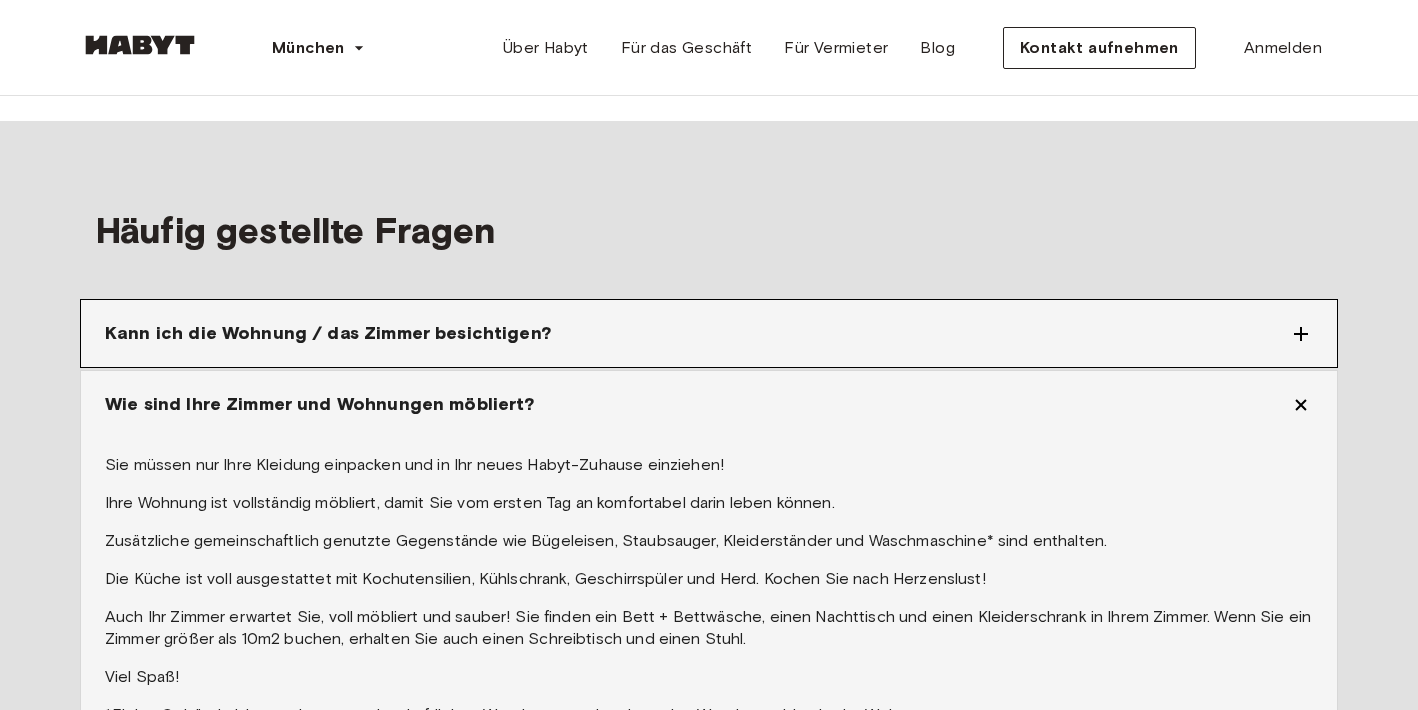 click on "Kann ich die Wohnung / das Zimmer besichtigen?" at bounding box center [709, 333] 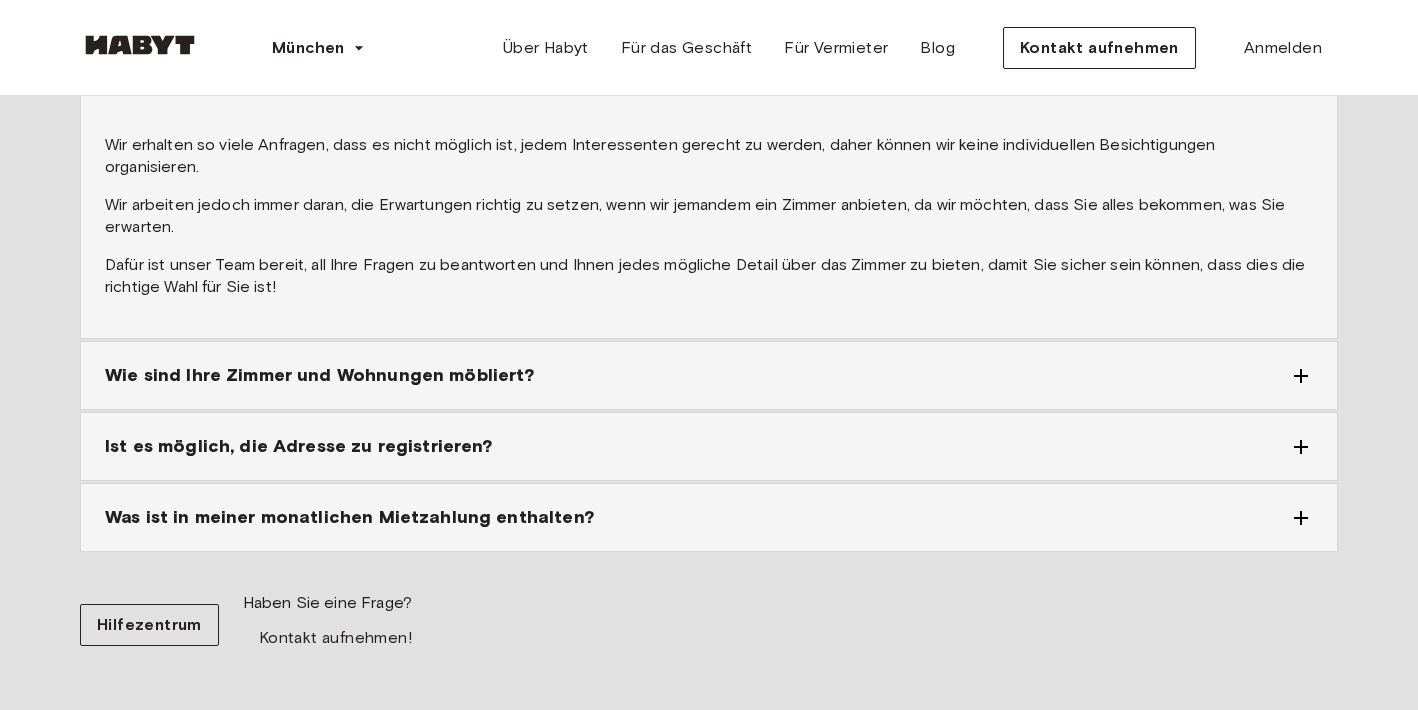 scroll, scrollTop: 2445, scrollLeft: 0, axis: vertical 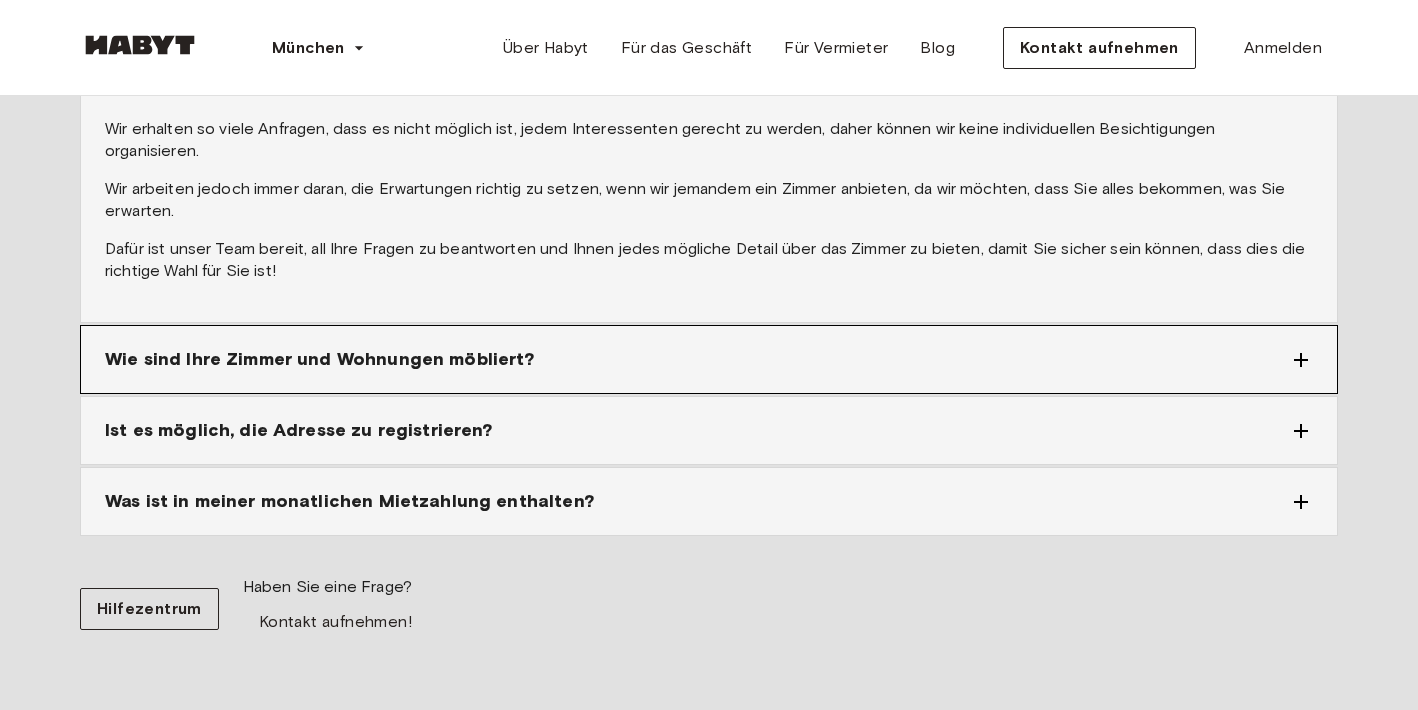 click on "Wie sind Ihre Zimmer und Wohnungen möbliert?" at bounding box center [320, 359] 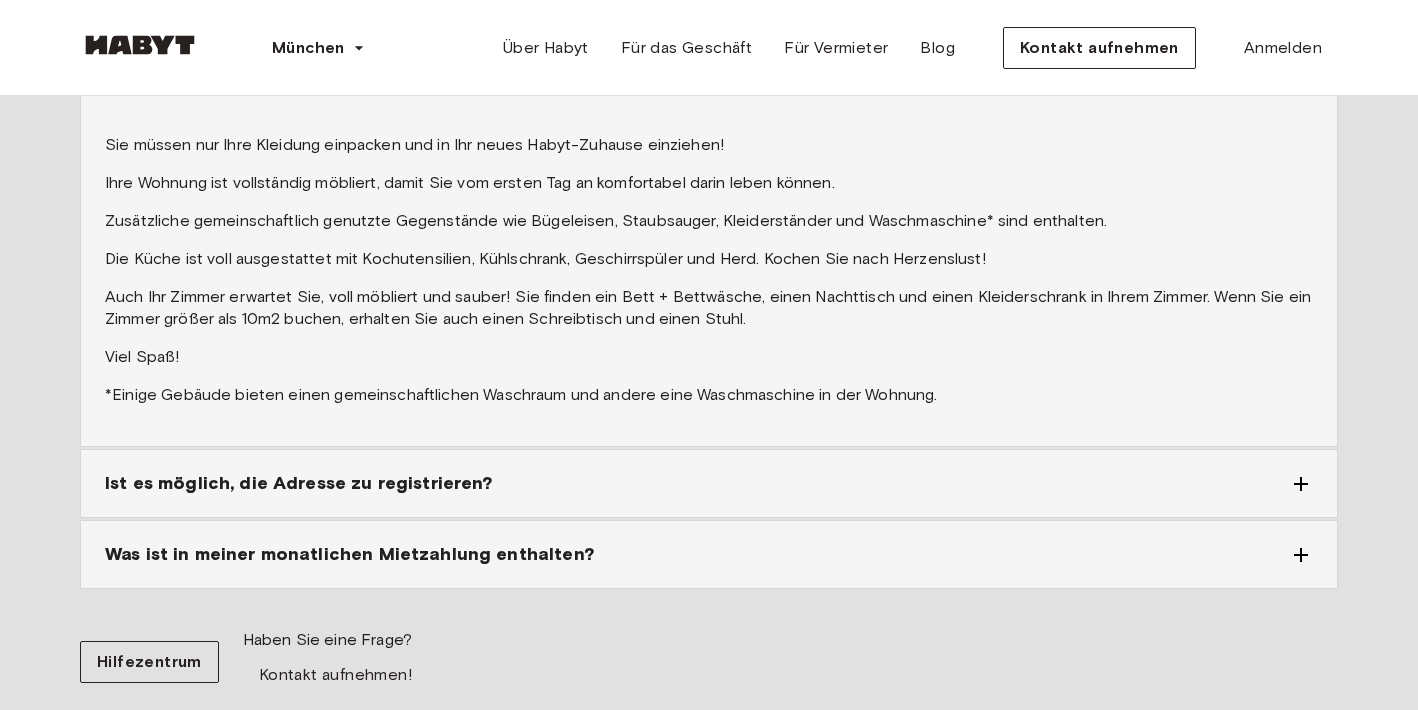 scroll, scrollTop: 2502, scrollLeft: 0, axis: vertical 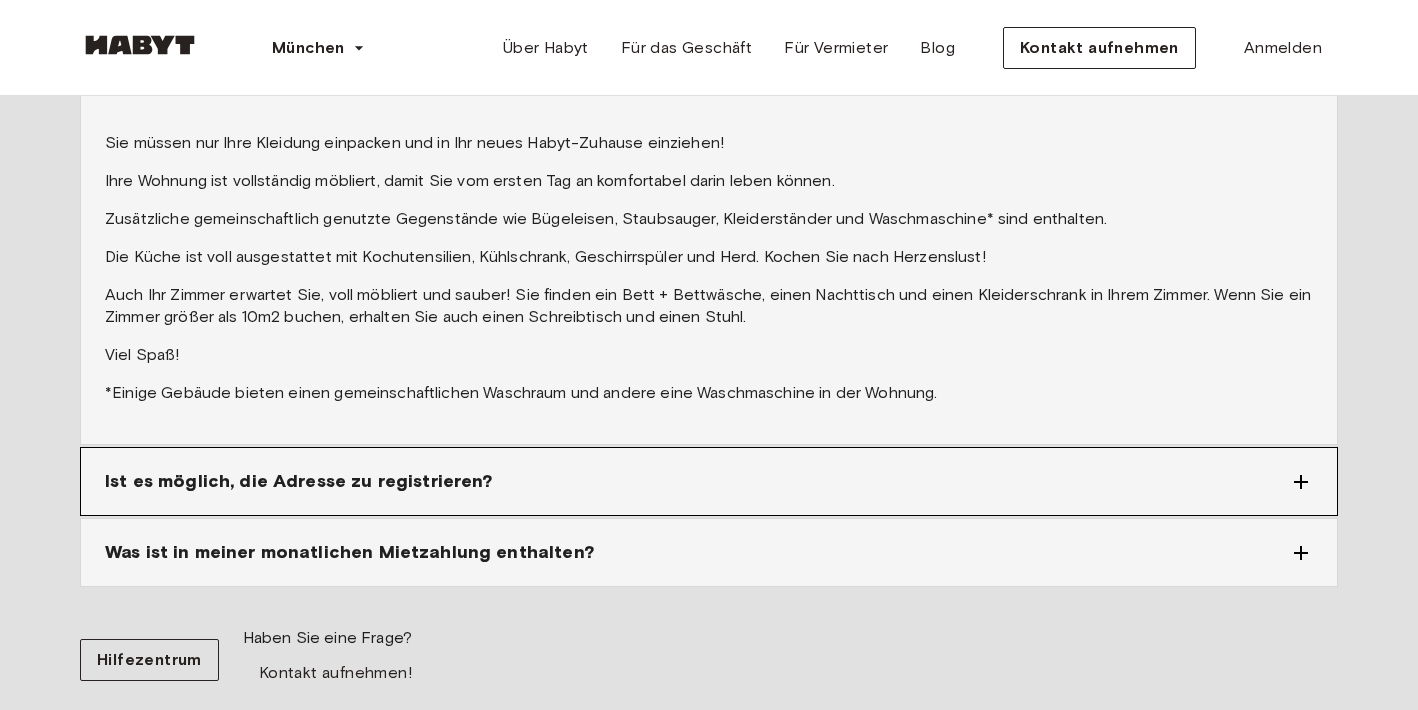 click on "Ist es möglich, die Adresse zu registrieren?" at bounding box center [299, 481] 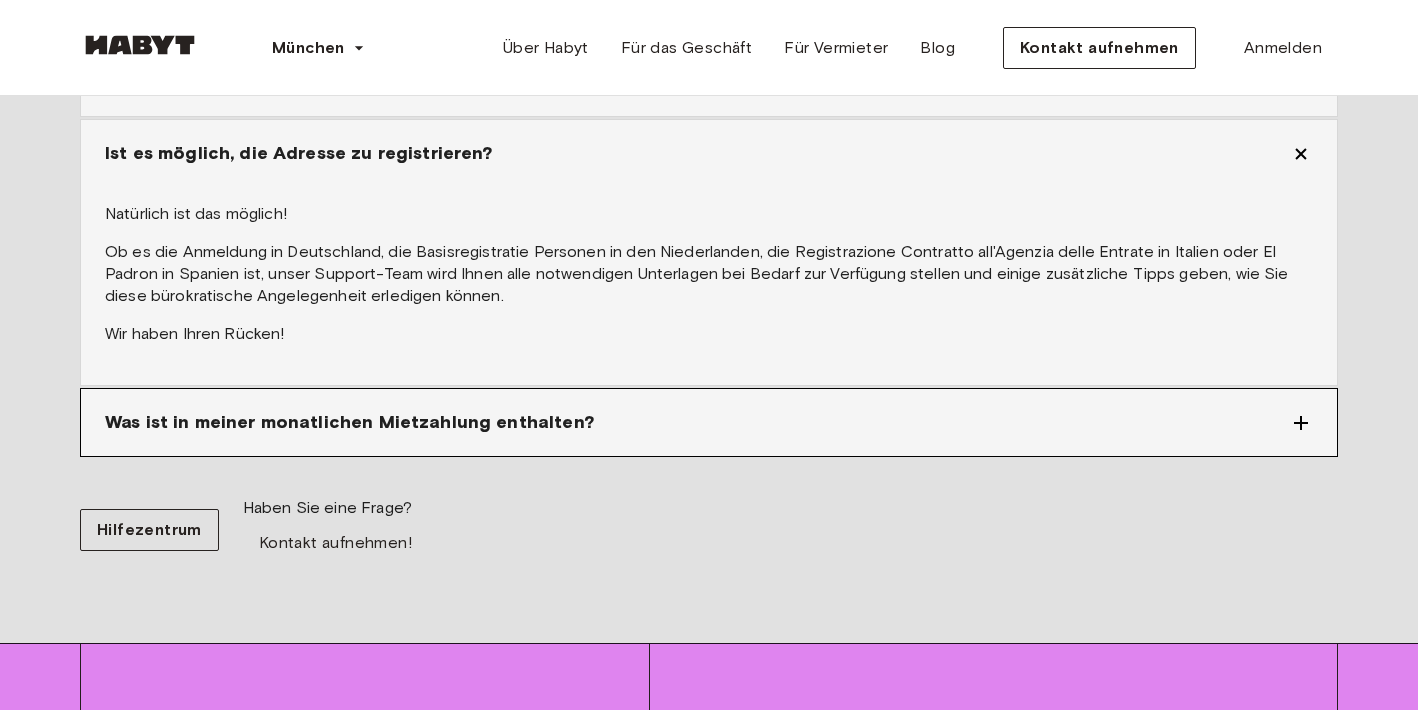 click on "Was ist in meiner monatlichen Mietzahlung enthalten?" at bounding box center (697, 422) 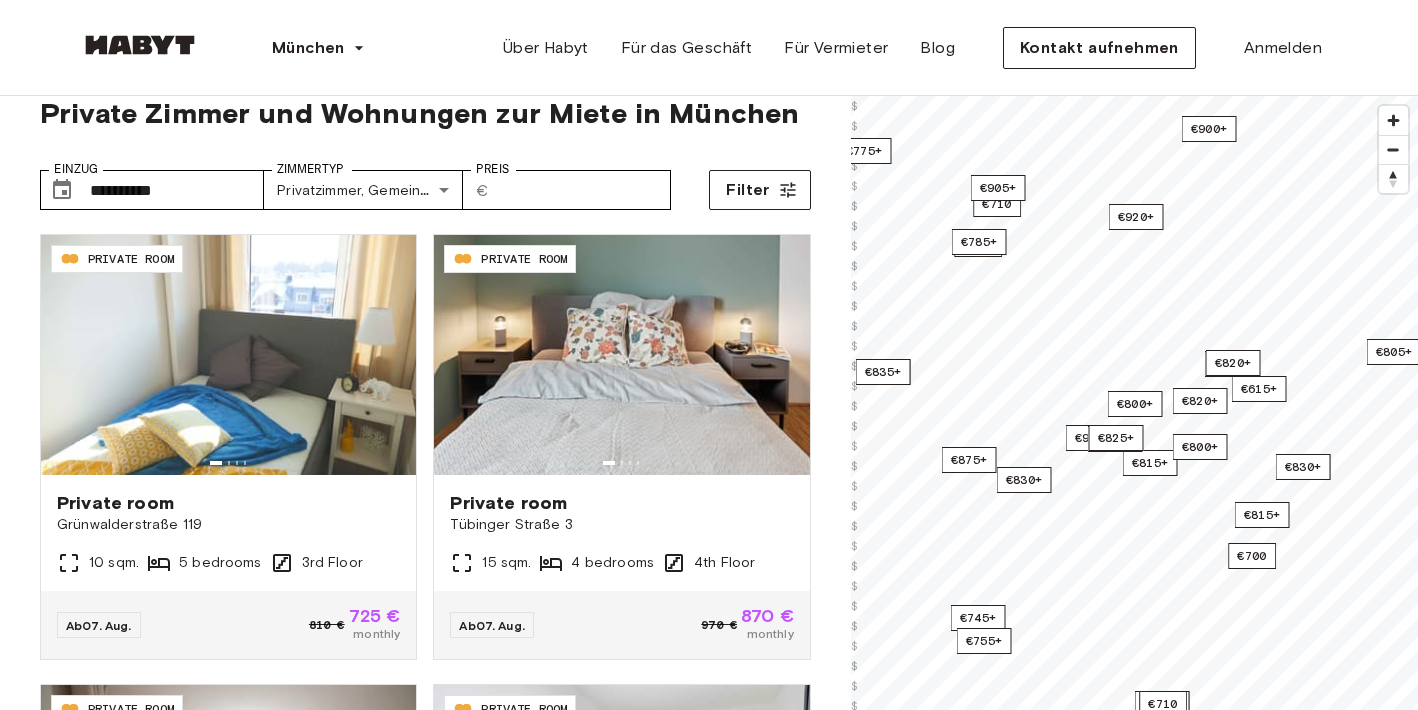 scroll, scrollTop: 0, scrollLeft: 0, axis: both 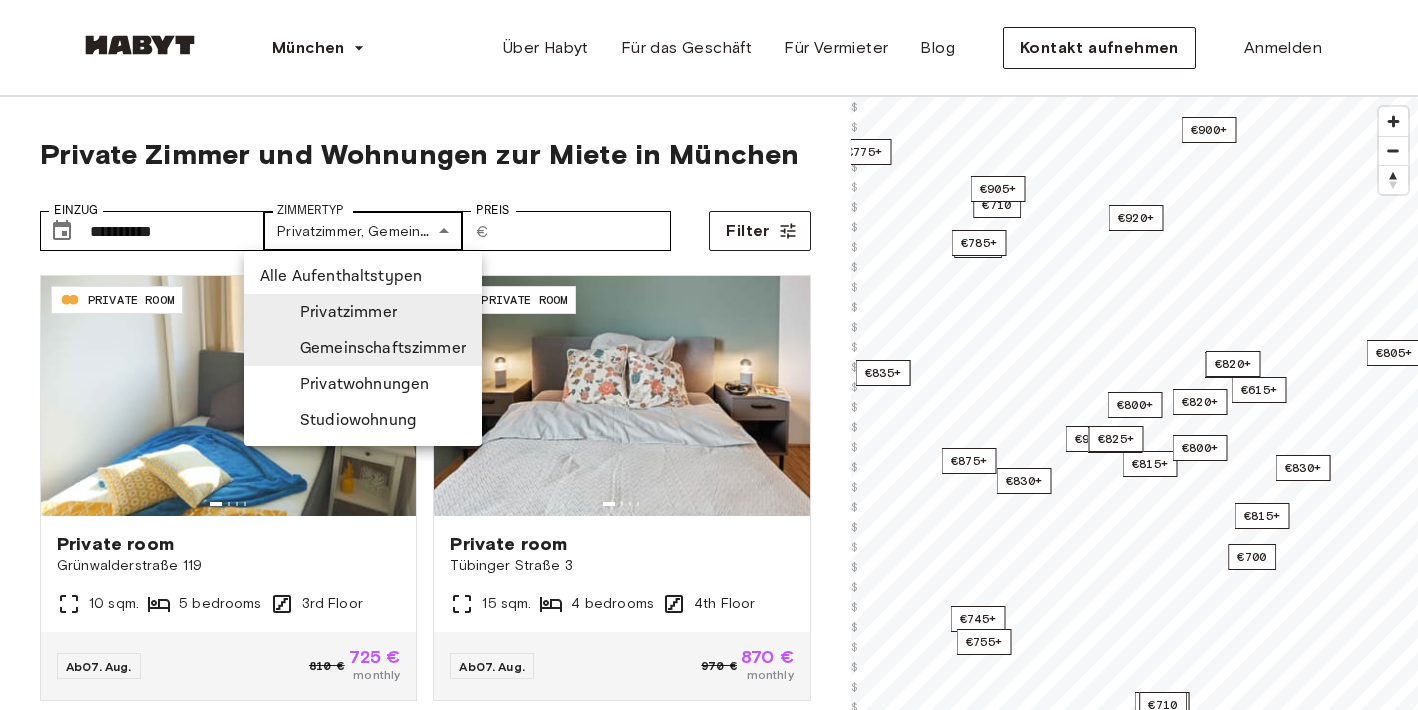 click on "**********" at bounding box center (709, 2365) 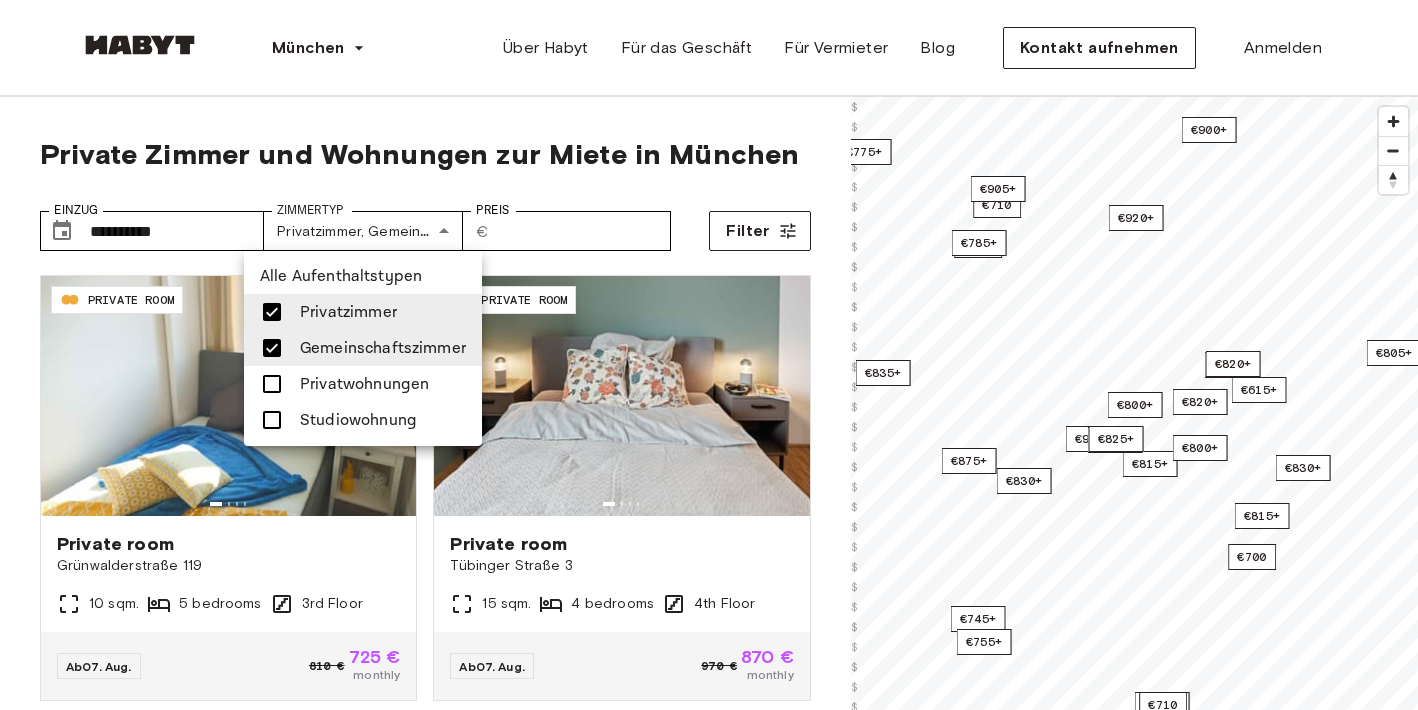 click at bounding box center [709, 355] 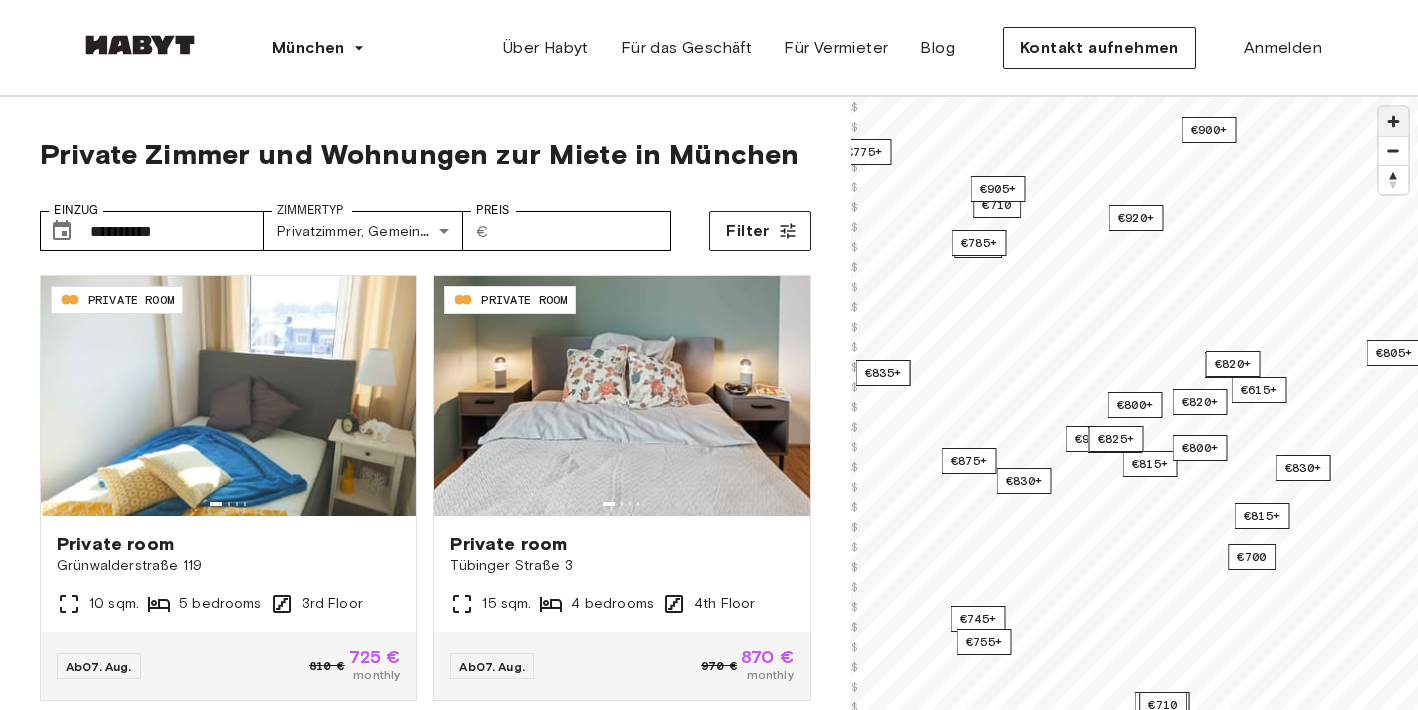 click at bounding box center (1393, 121) 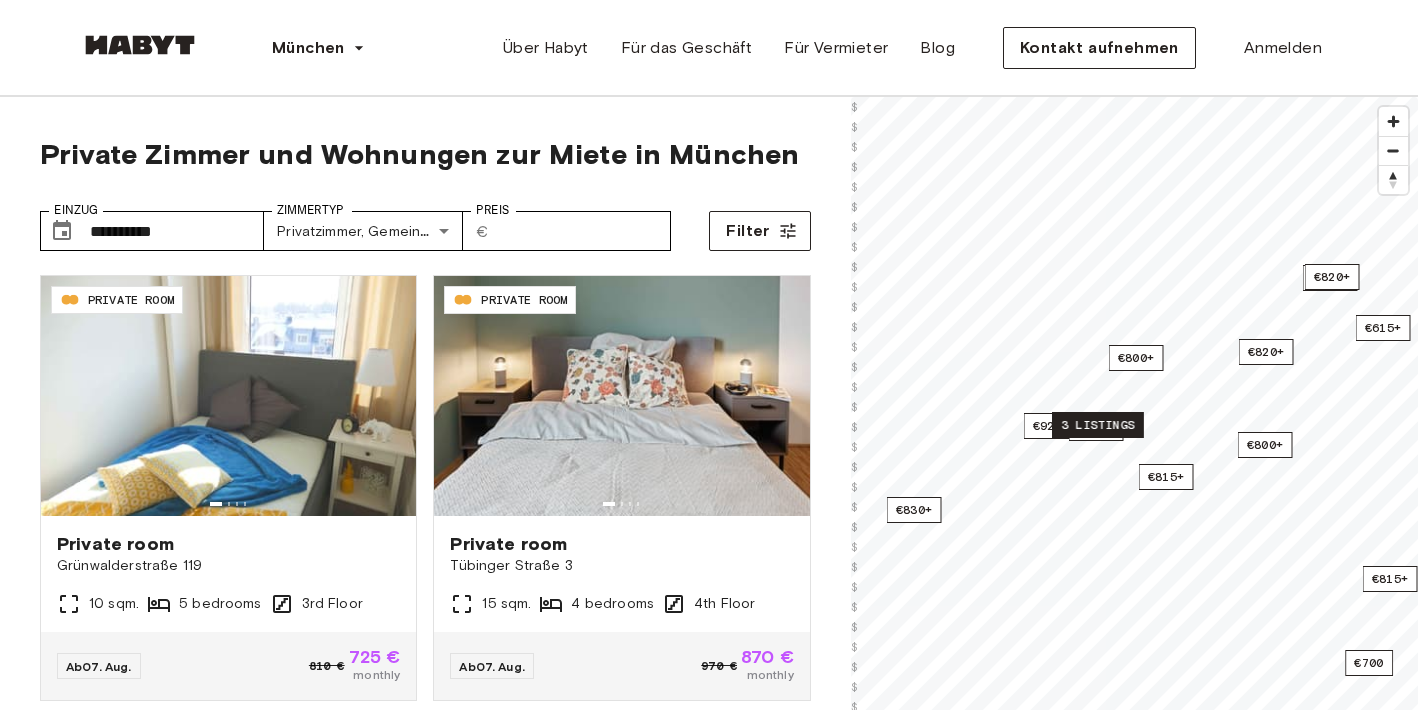 click on "3 listings" at bounding box center (1098, 425) 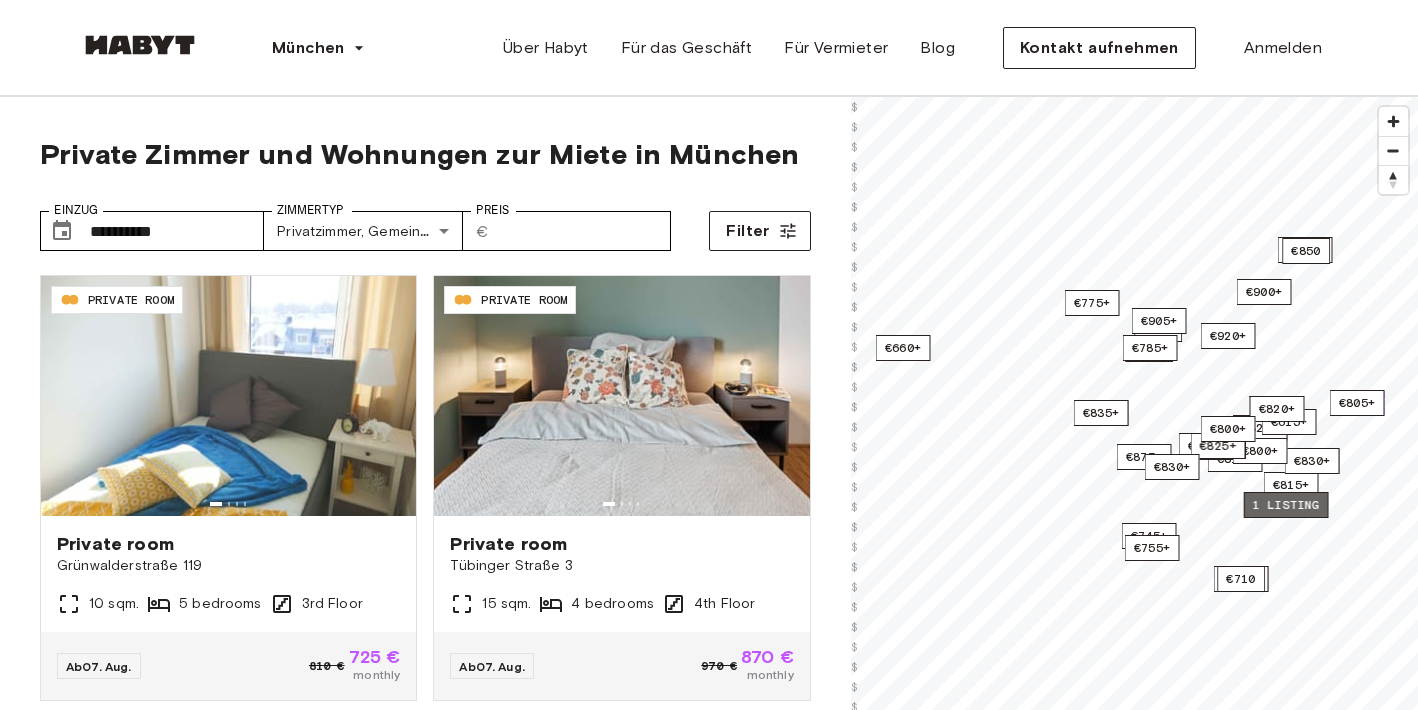 click on "1 listing" at bounding box center [1285, 505] 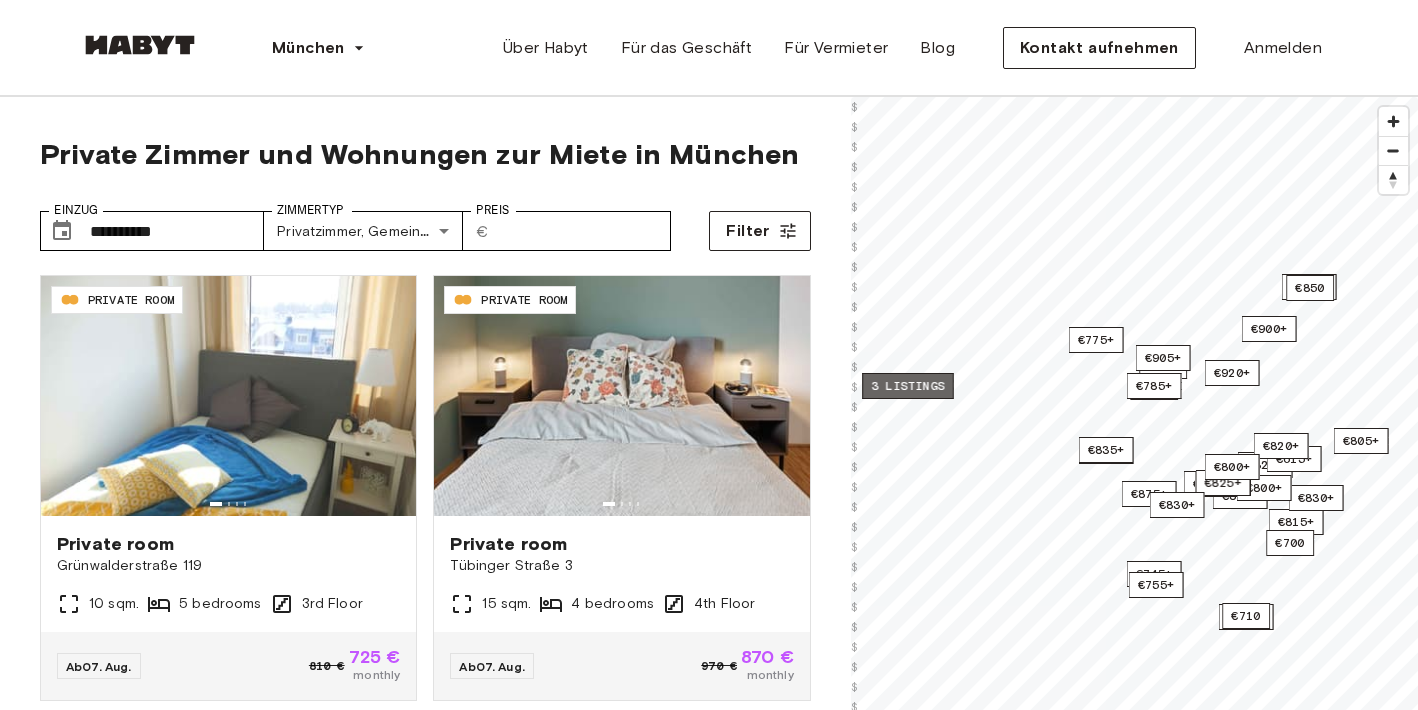 click on "3 listings" at bounding box center (908, 386) 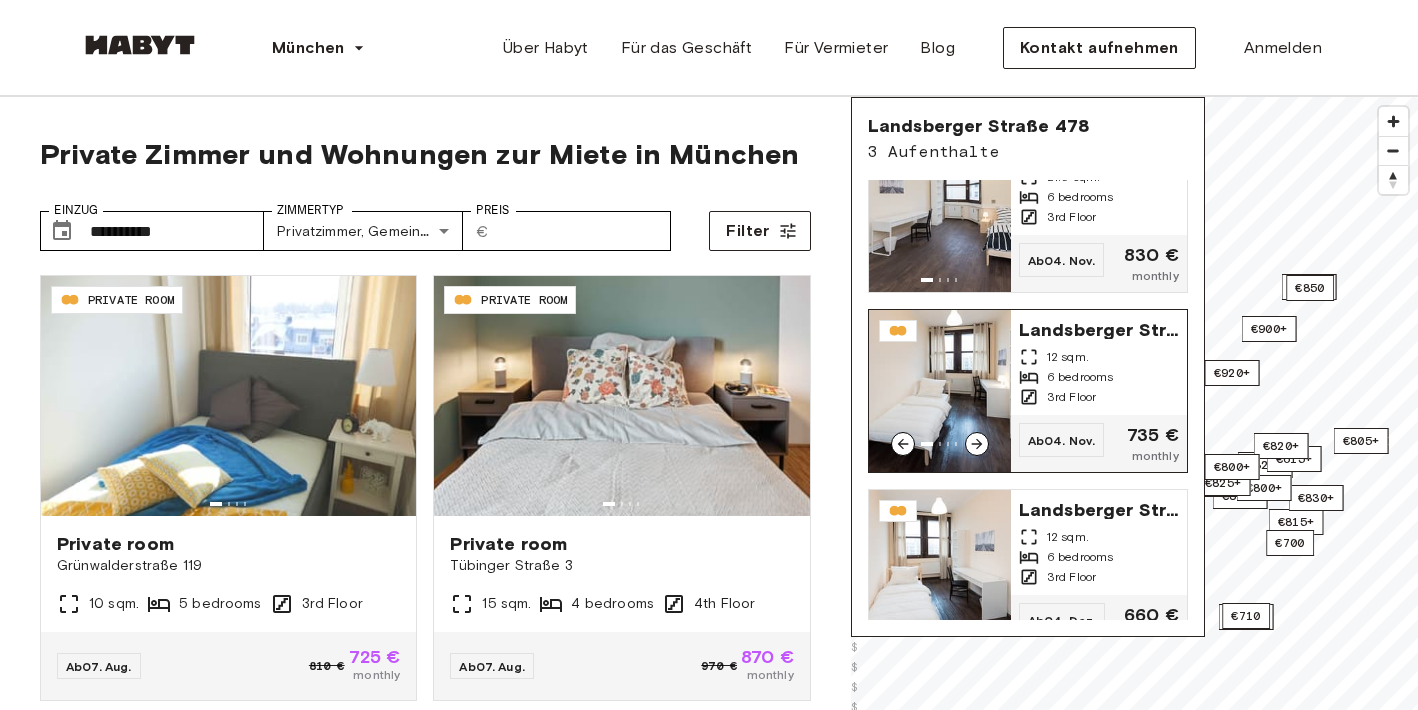 scroll, scrollTop: 0, scrollLeft: 0, axis: both 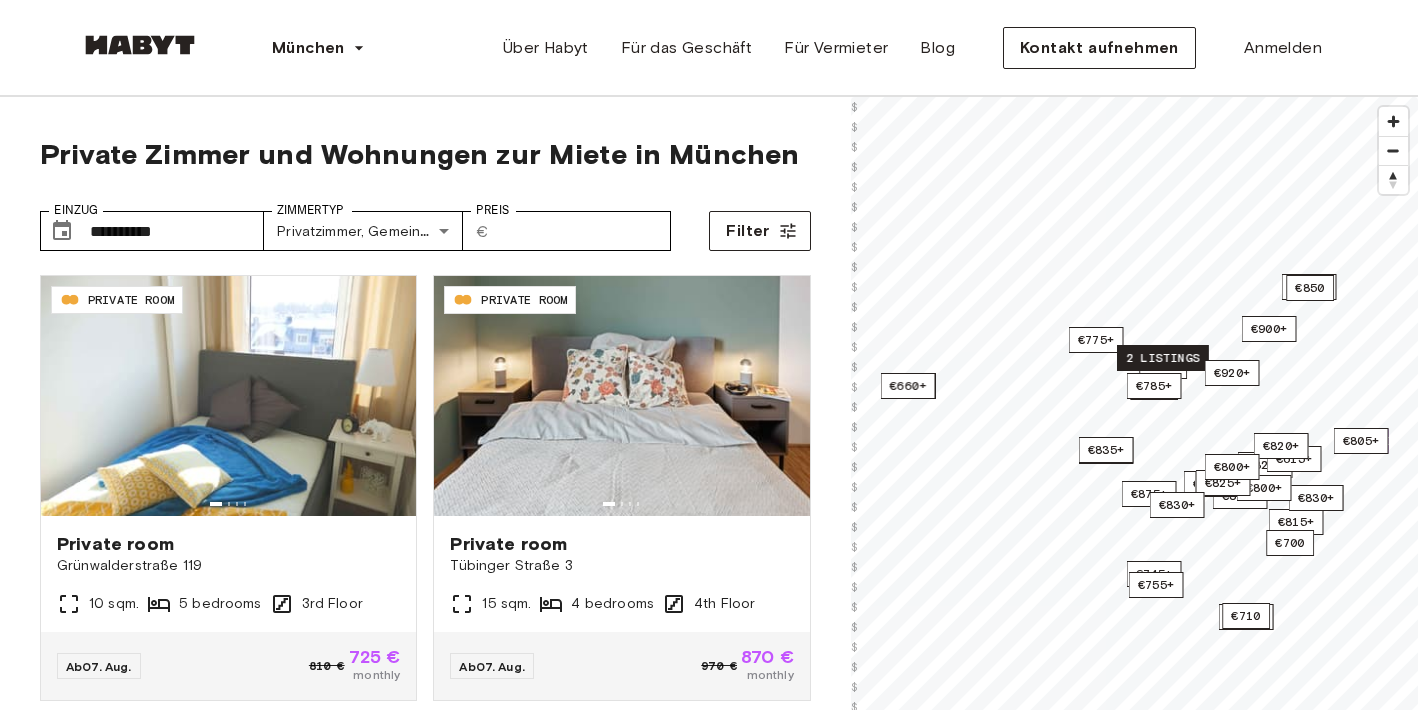 click on "2 listings" at bounding box center [1163, 358] 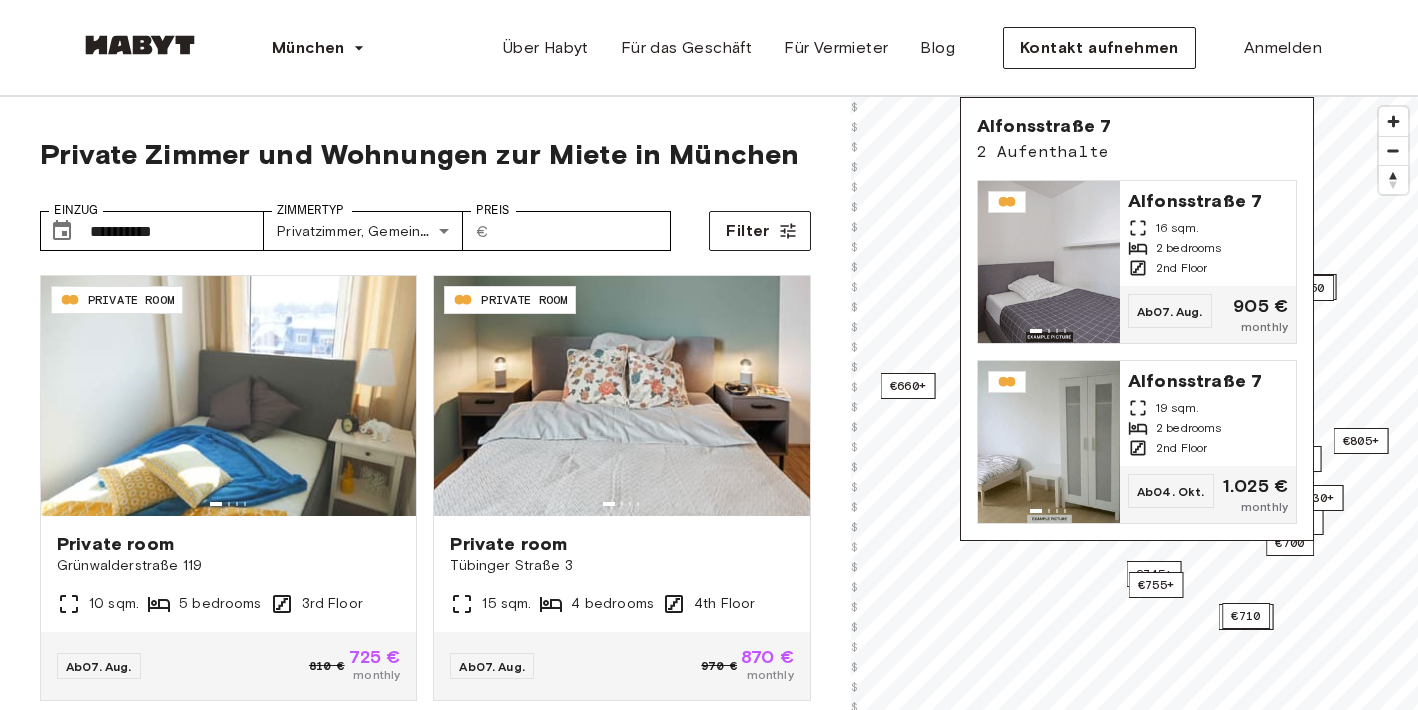 click on "**********" at bounding box center [425, 186] 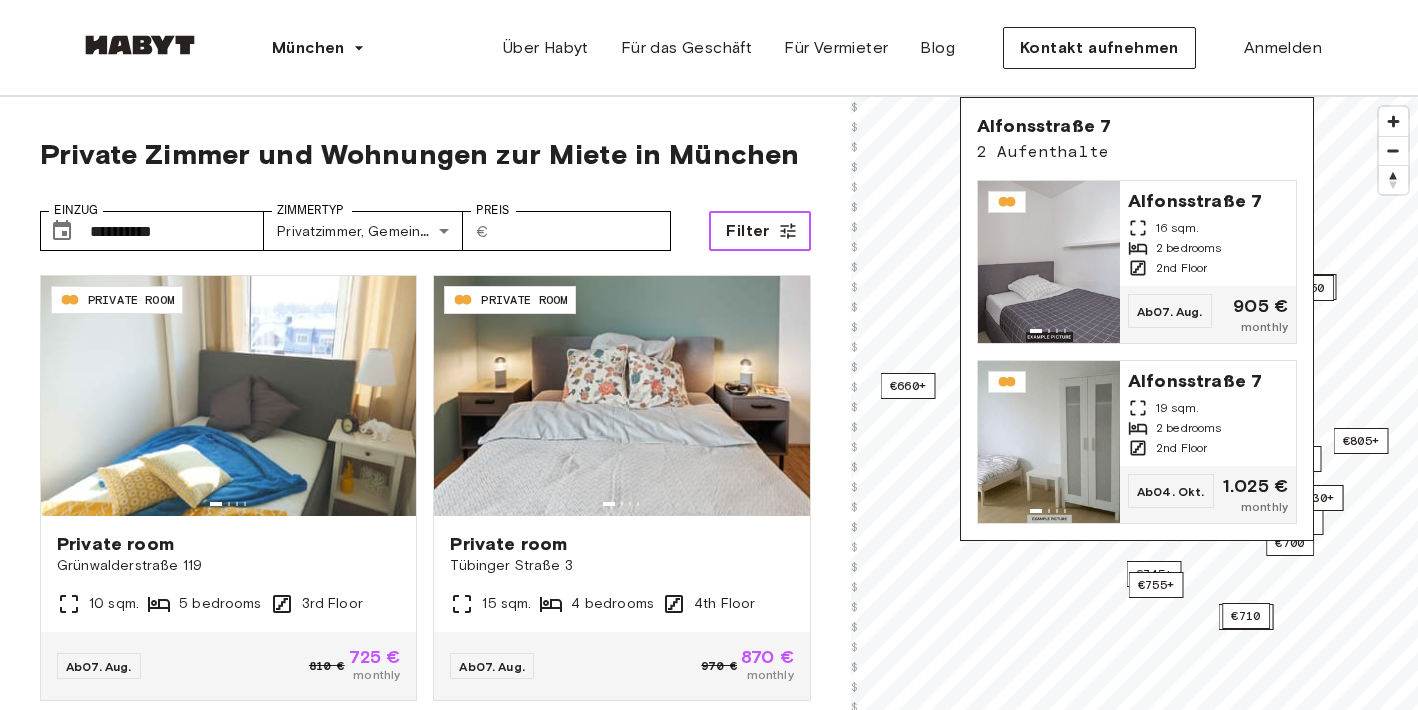 click on "Filter" at bounding box center (747, 231) 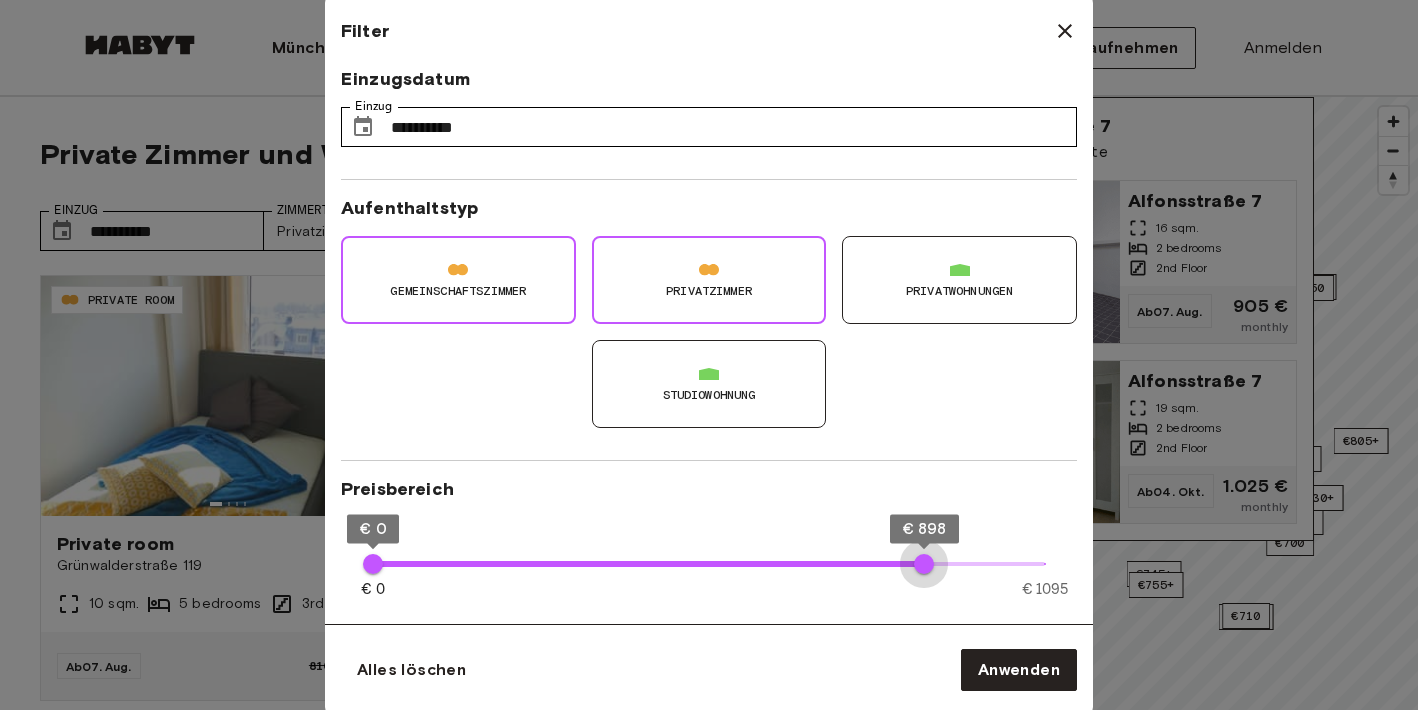 type on "***" 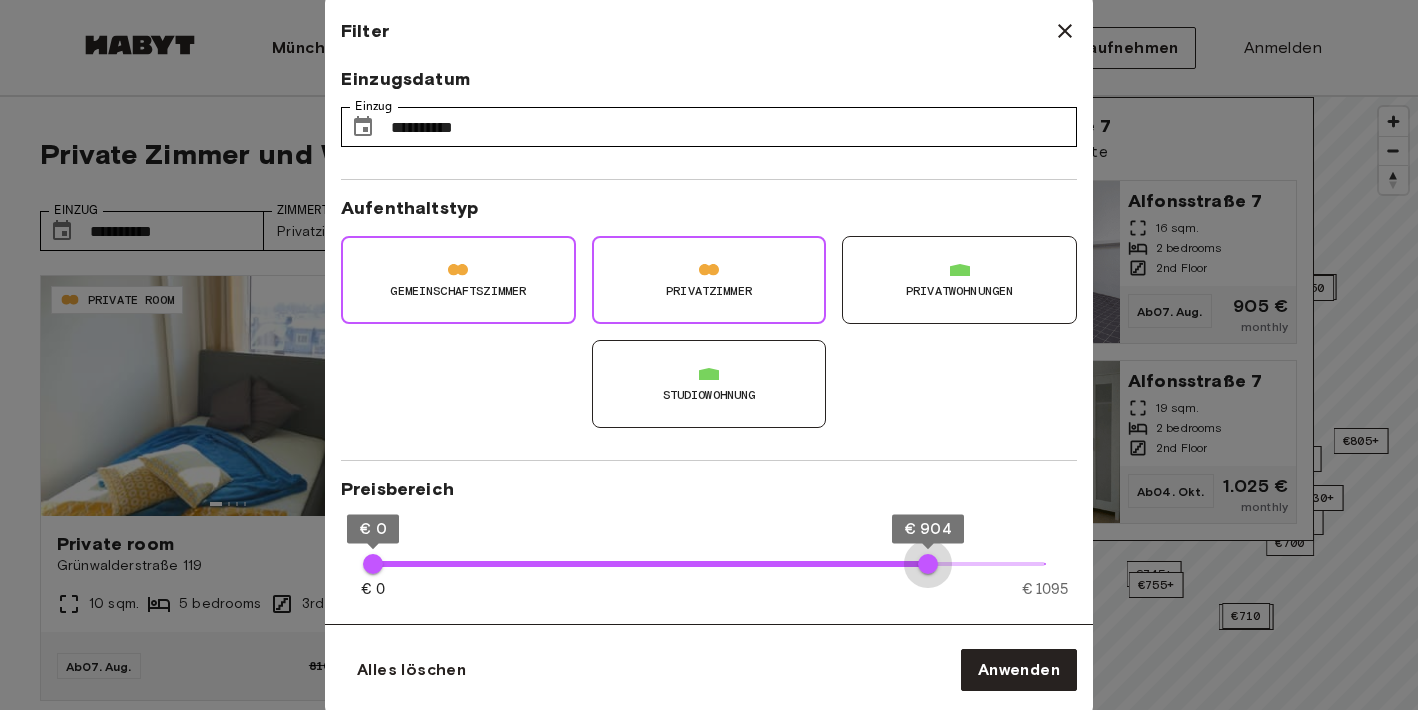 drag, startPoint x: 1043, startPoint y: 559, endPoint x: 928, endPoint y: 559, distance: 115 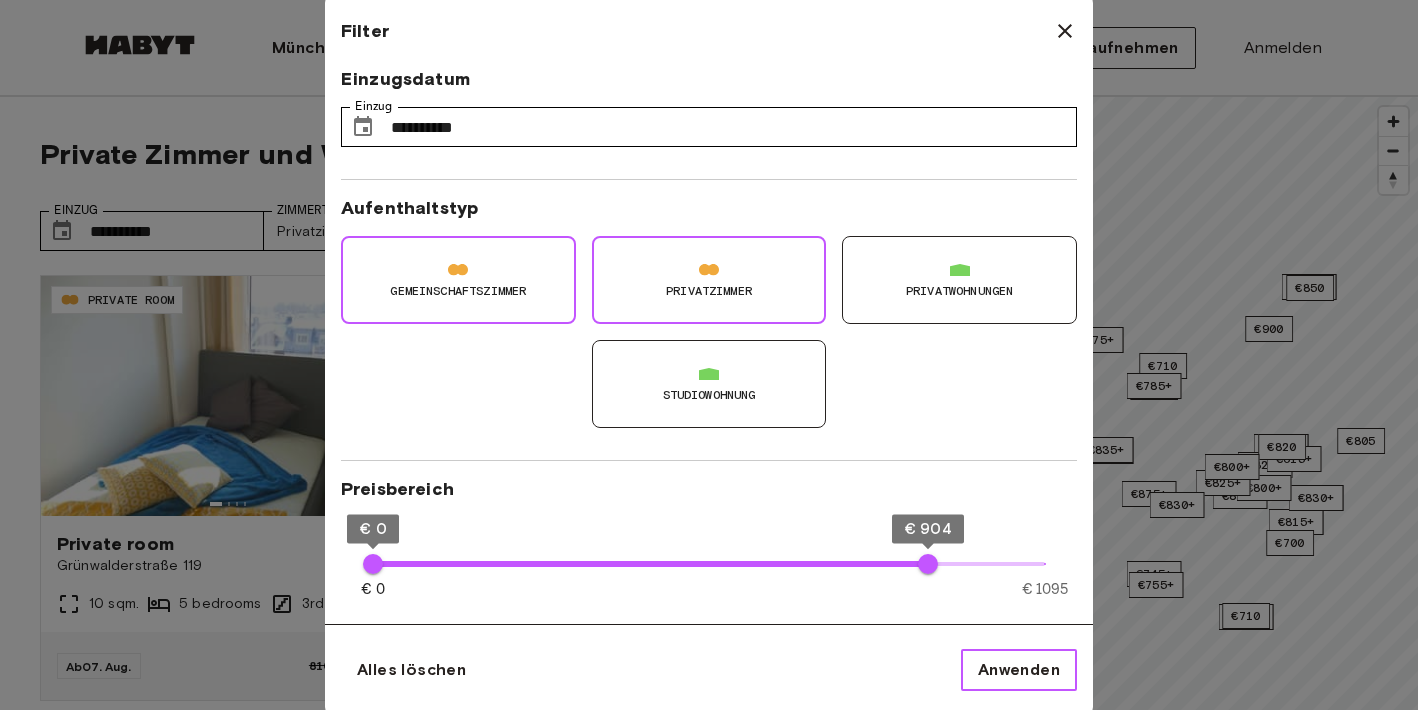 click on "Anwenden" at bounding box center [1019, 670] 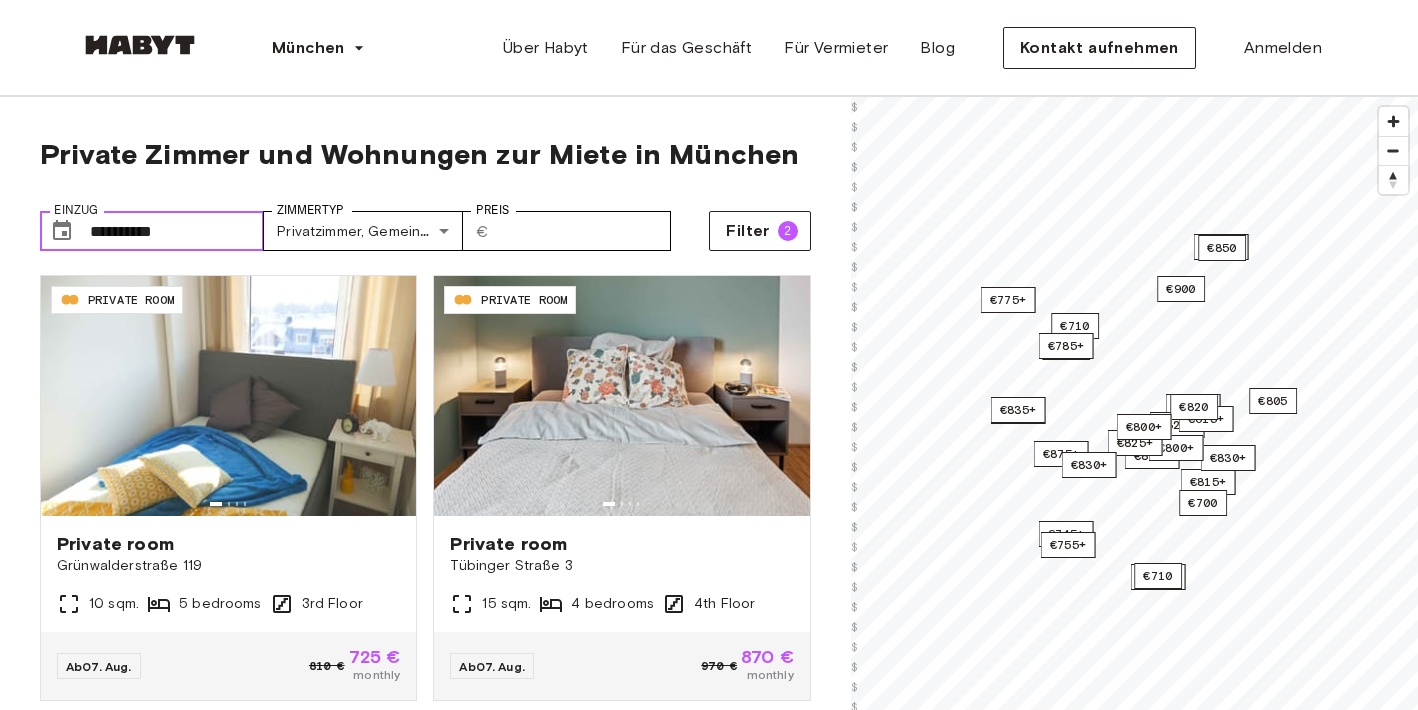 click on "**********" at bounding box center (177, 231) 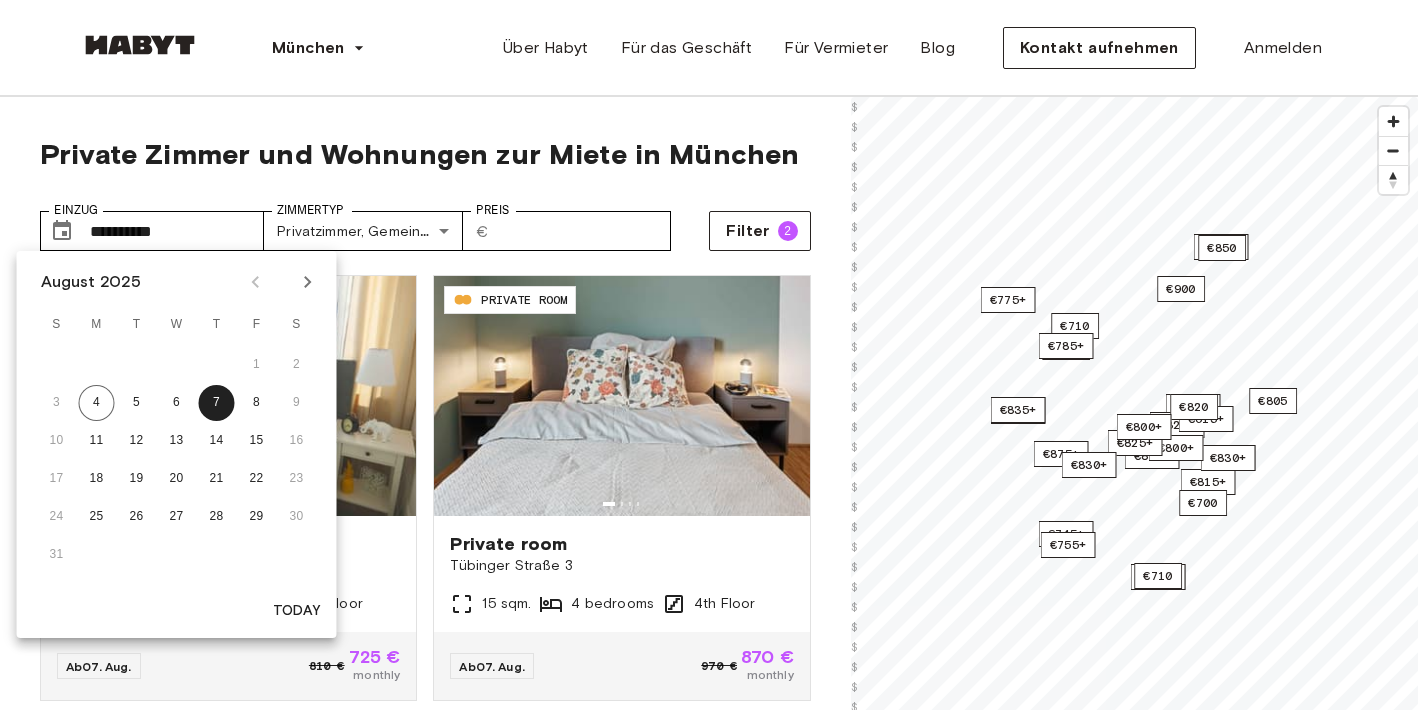 click on "**********" at bounding box center [425, 223] 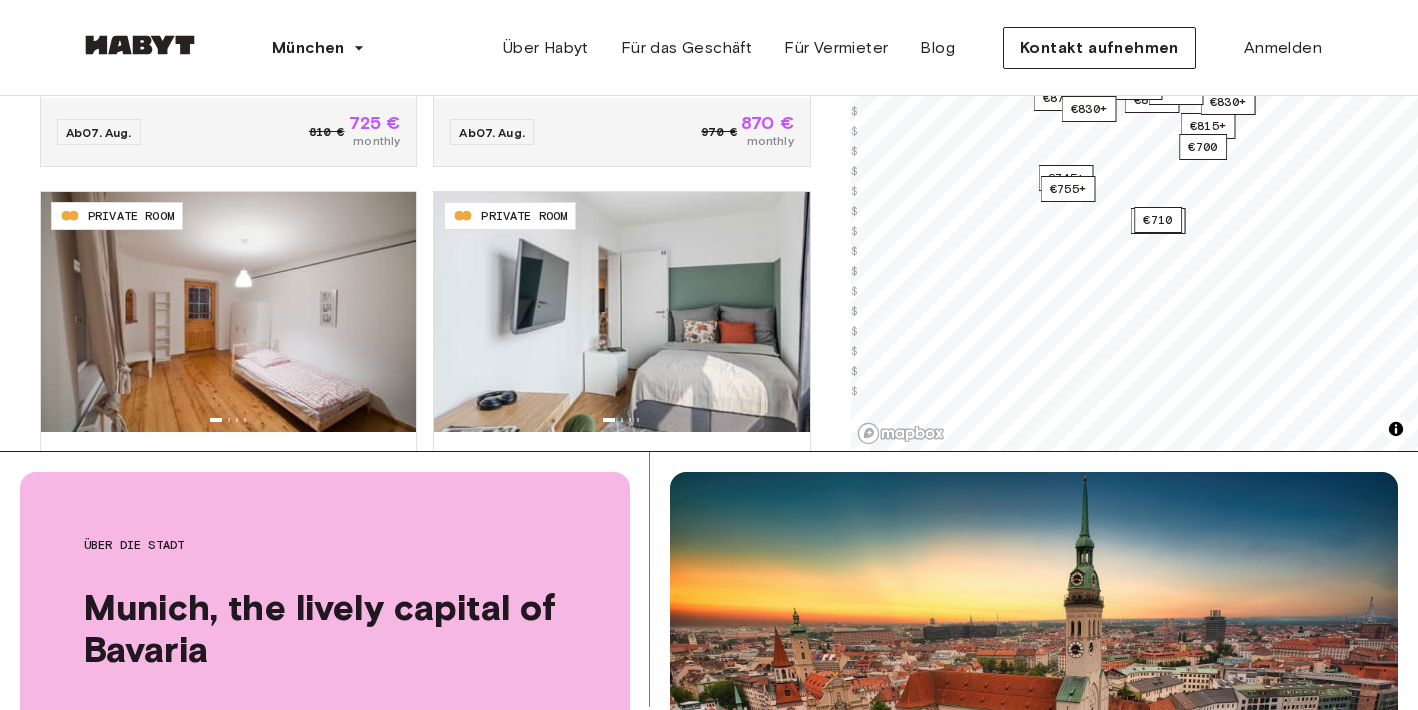 scroll, scrollTop: 537, scrollLeft: 0, axis: vertical 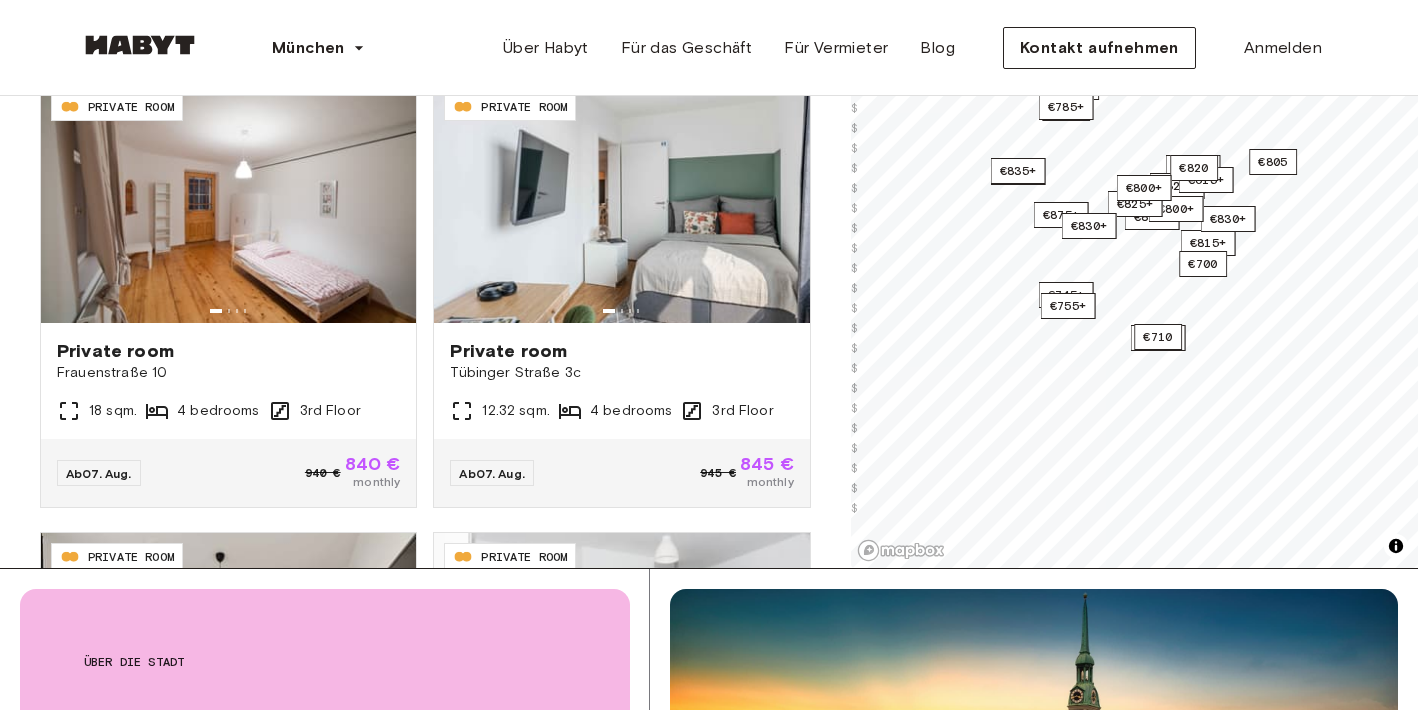 click on "**********" at bounding box center (425, 124) 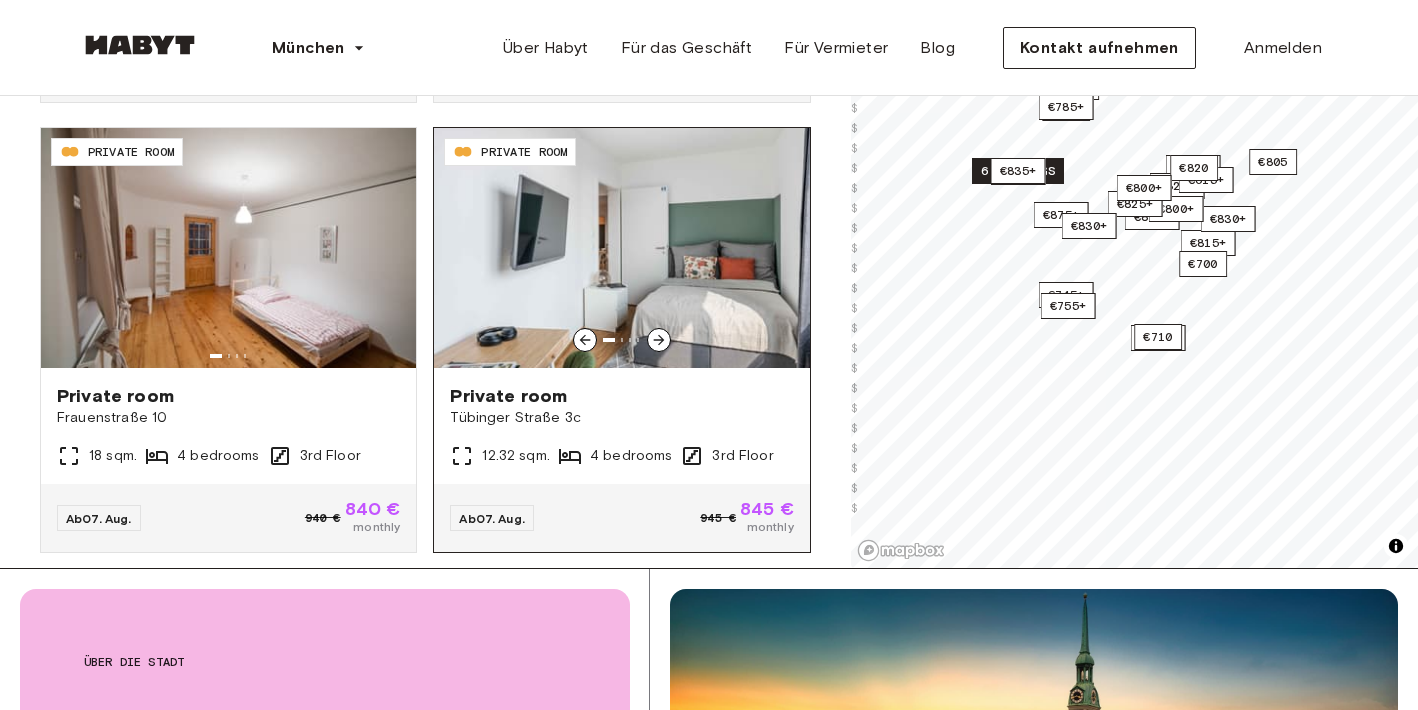 scroll, scrollTop: 179, scrollLeft: 0, axis: vertical 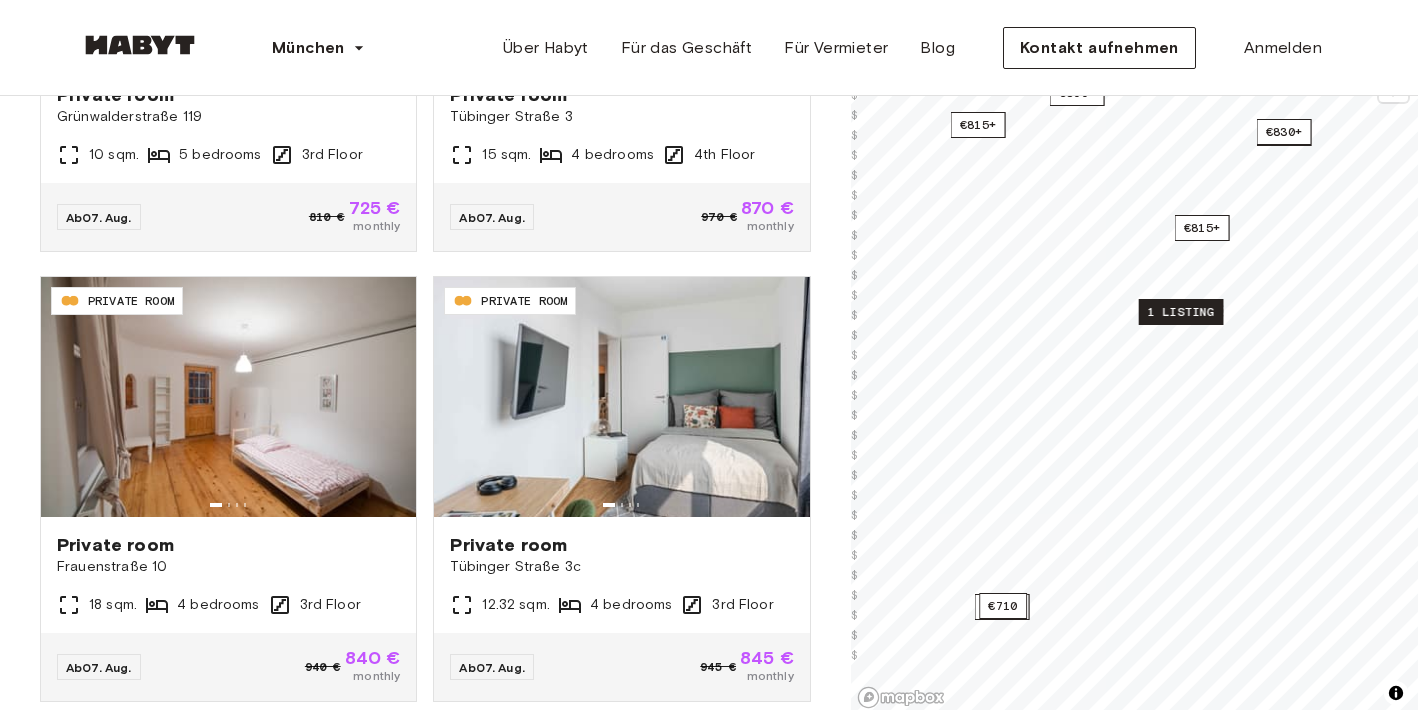 click on "1 listing" at bounding box center [1180, 312] 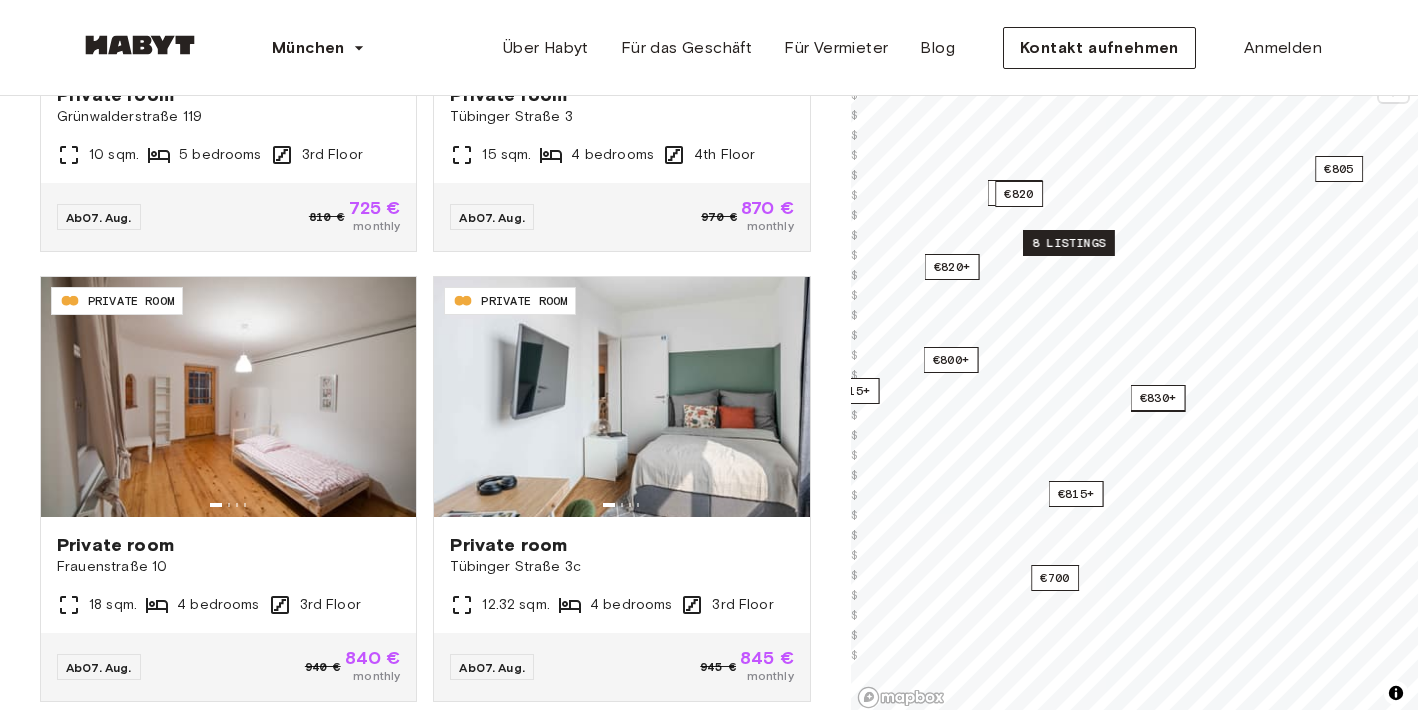 click on "8 listings" at bounding box center [1069, 243] 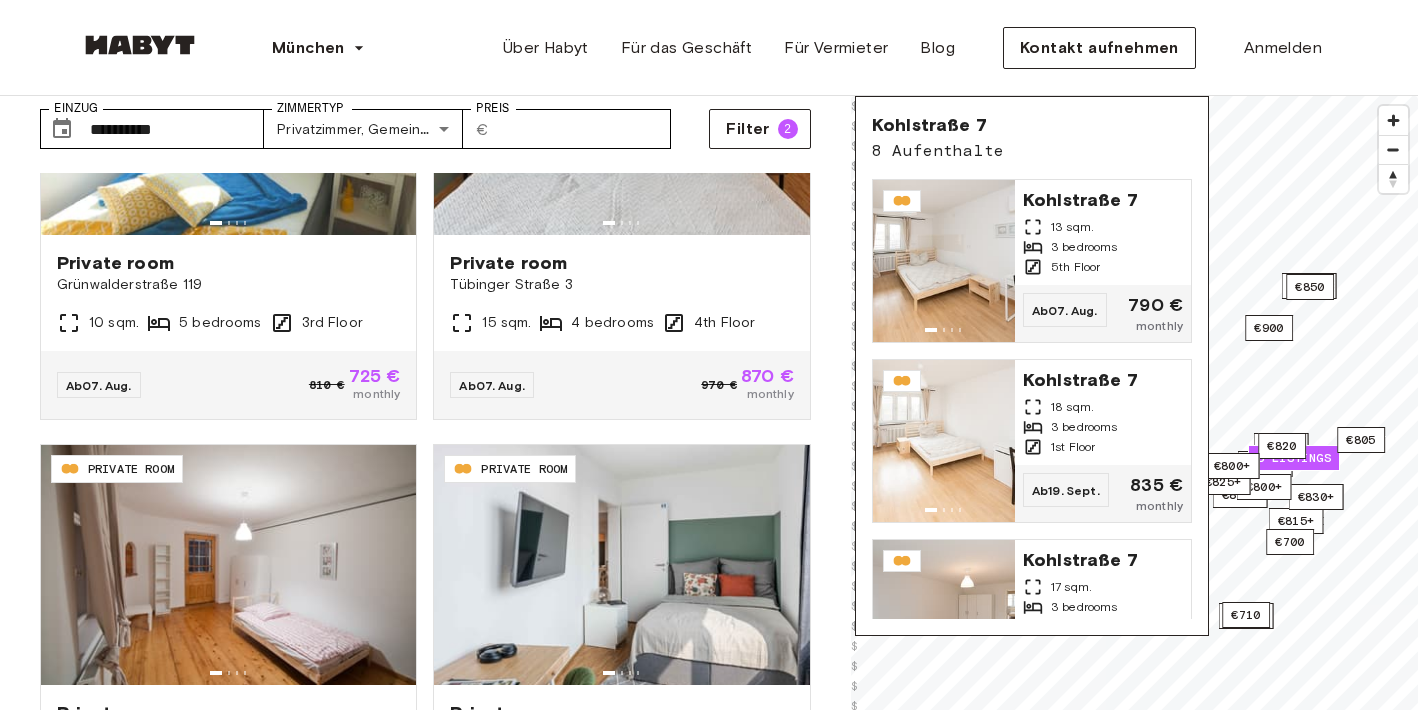 scroll, scrollTop: 97, scrollLeft: 0, axis: vertical 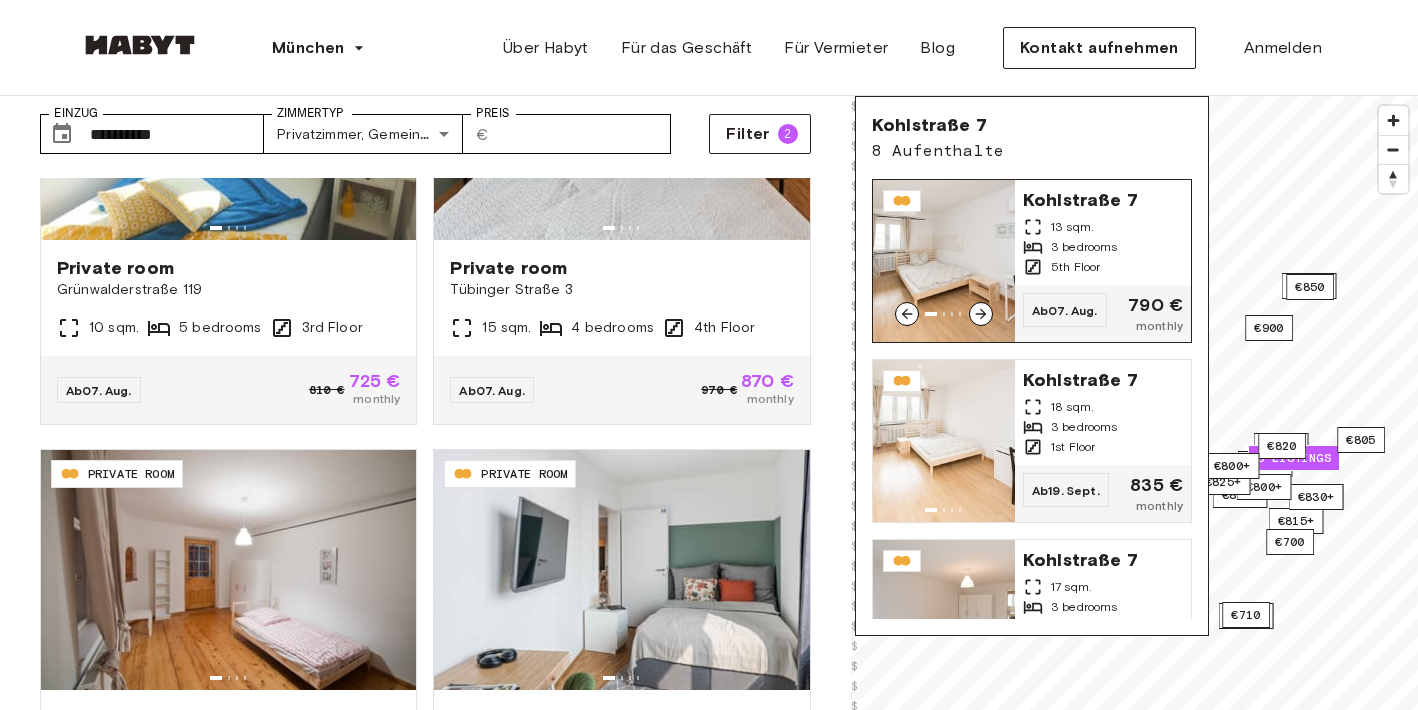 click at bounding box center [944, 261] 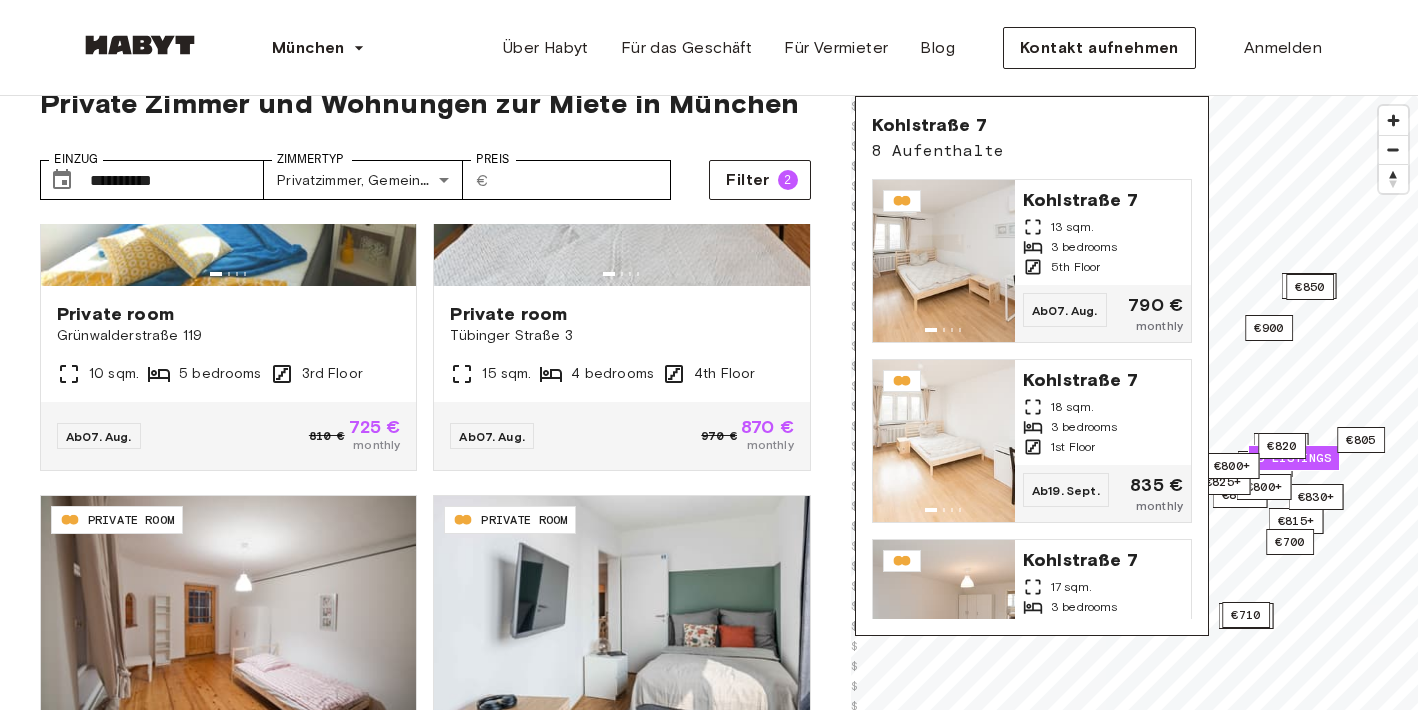 scroll, scrollTop: 0, scrollLeft: 0, axis: both 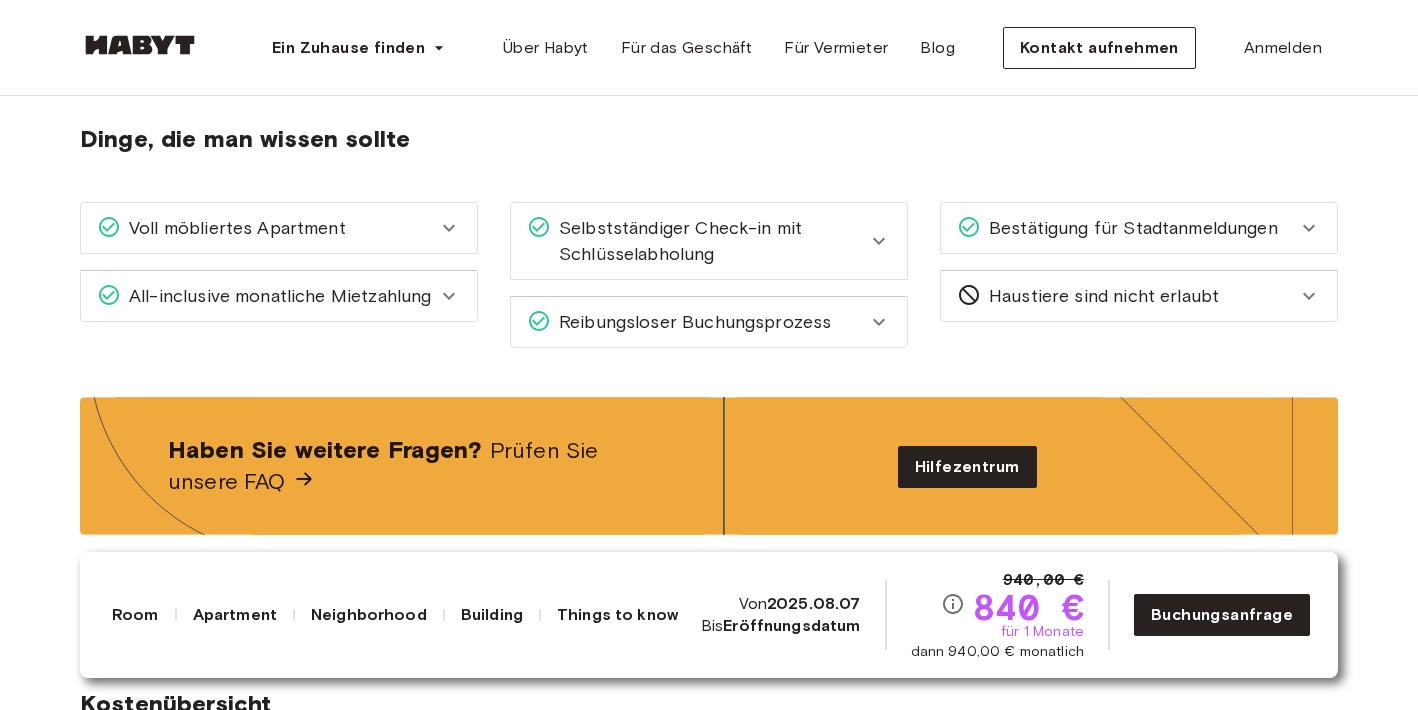 click 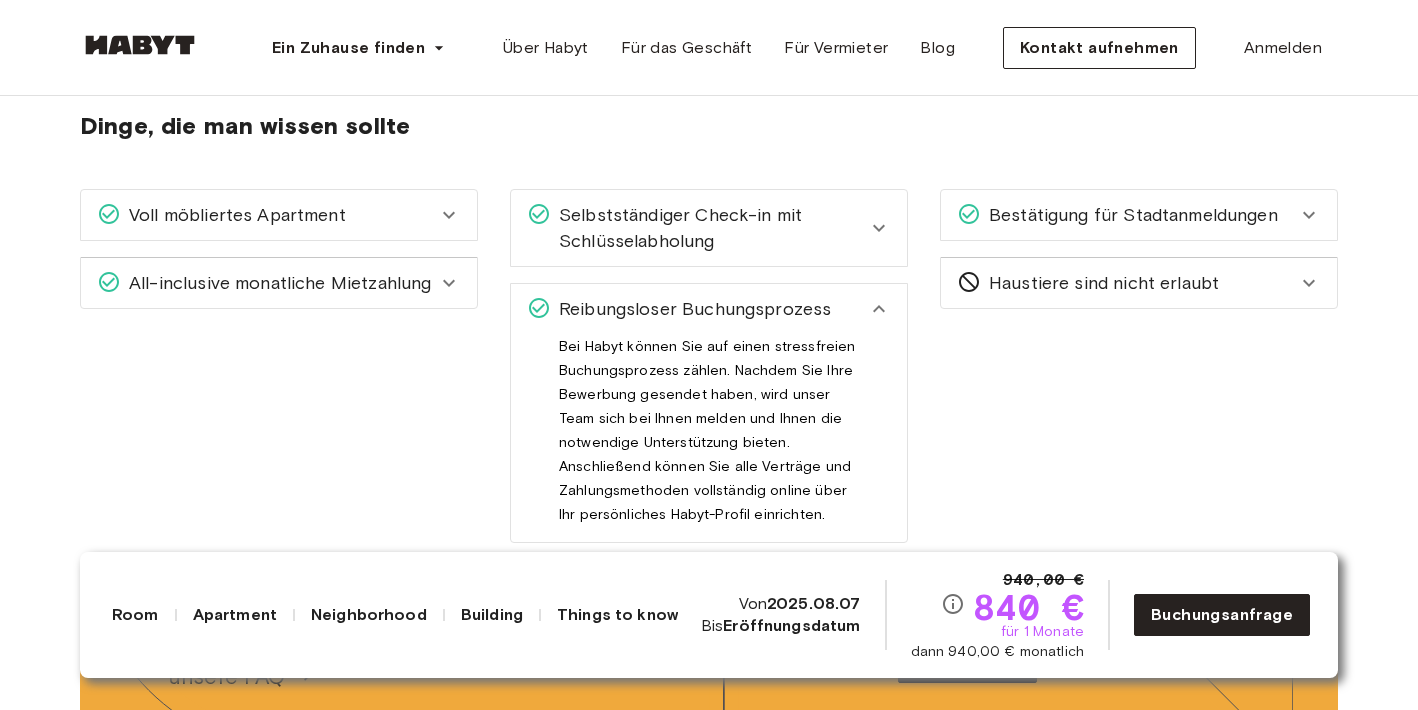 scroll, scrollTop: 3012, scrollLeft: 0, axis: vertical 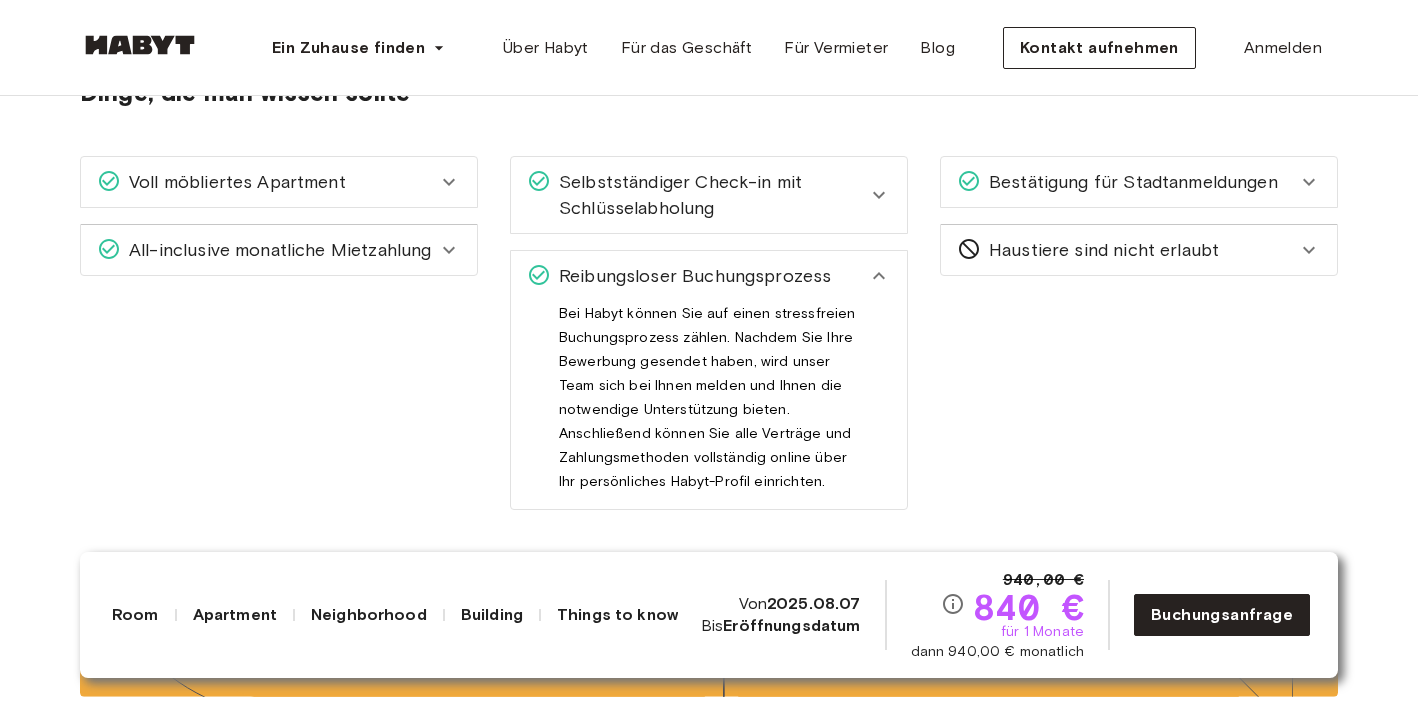 click 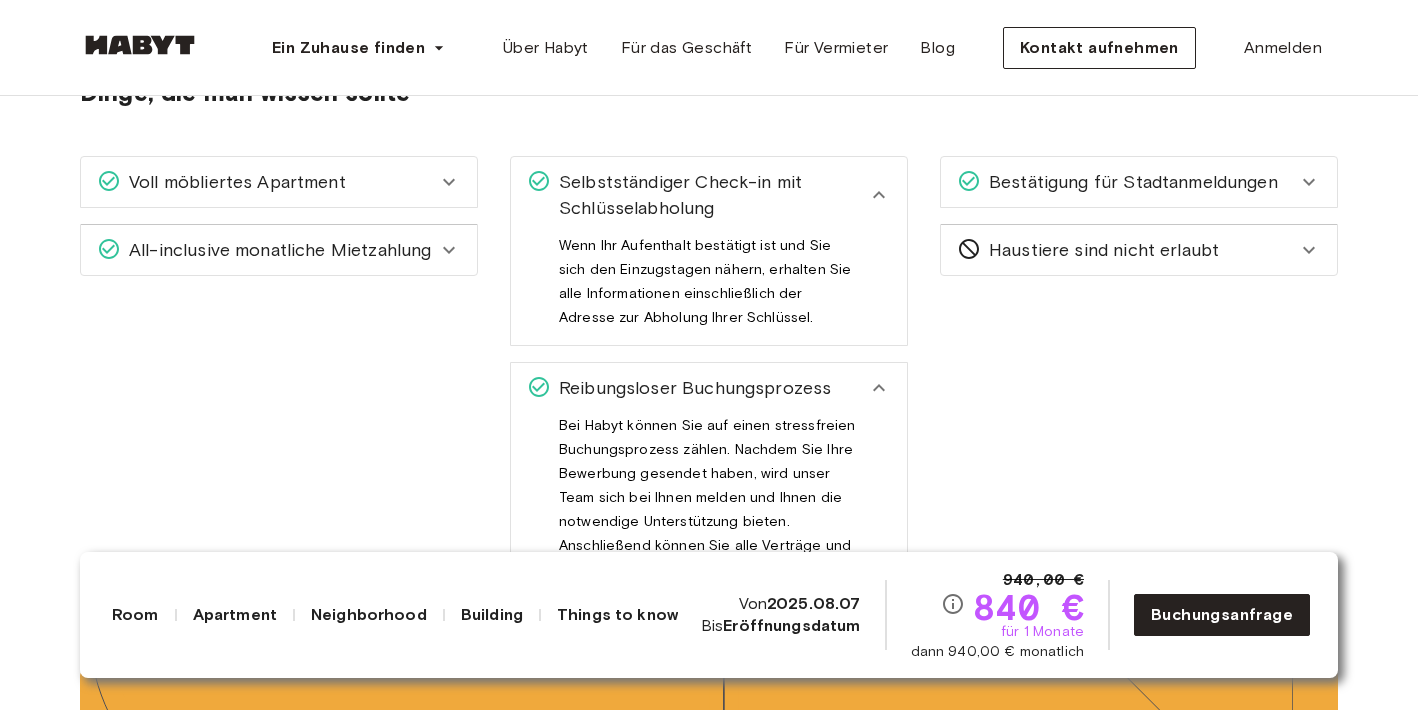 click 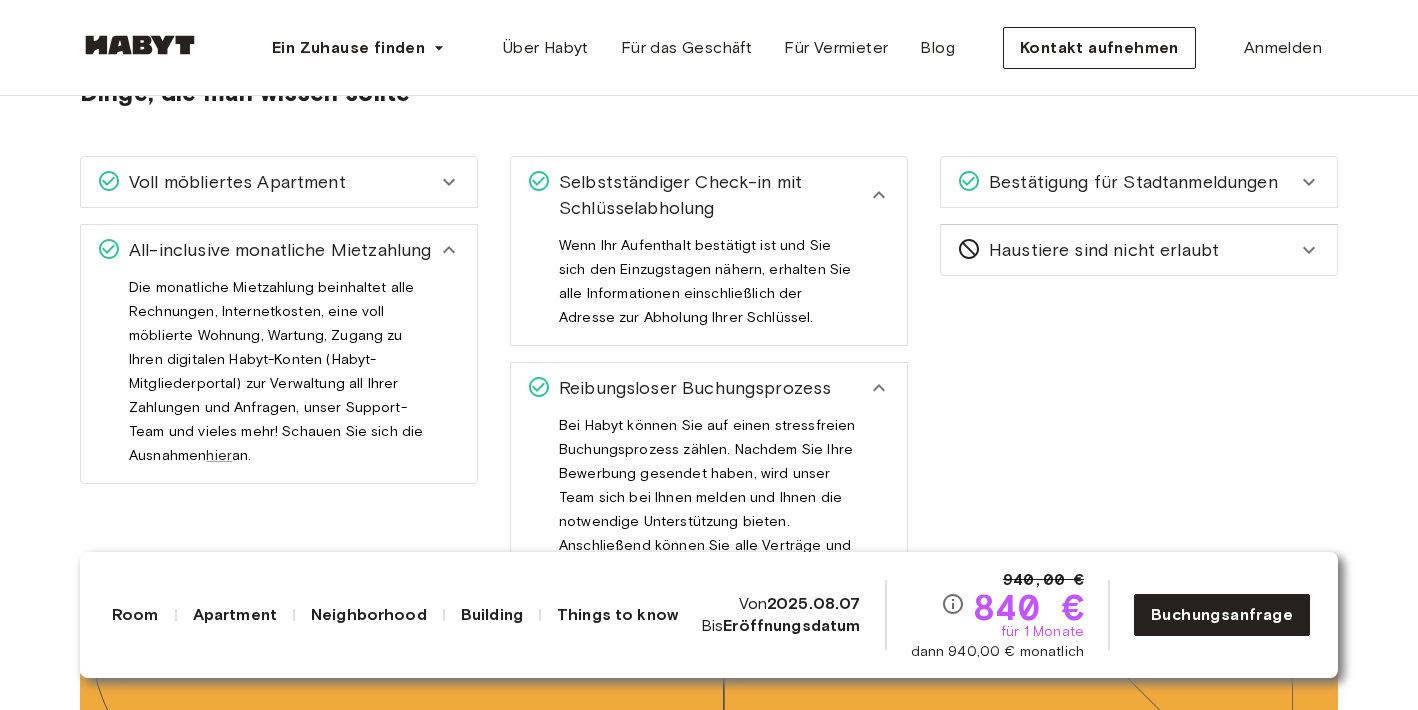click 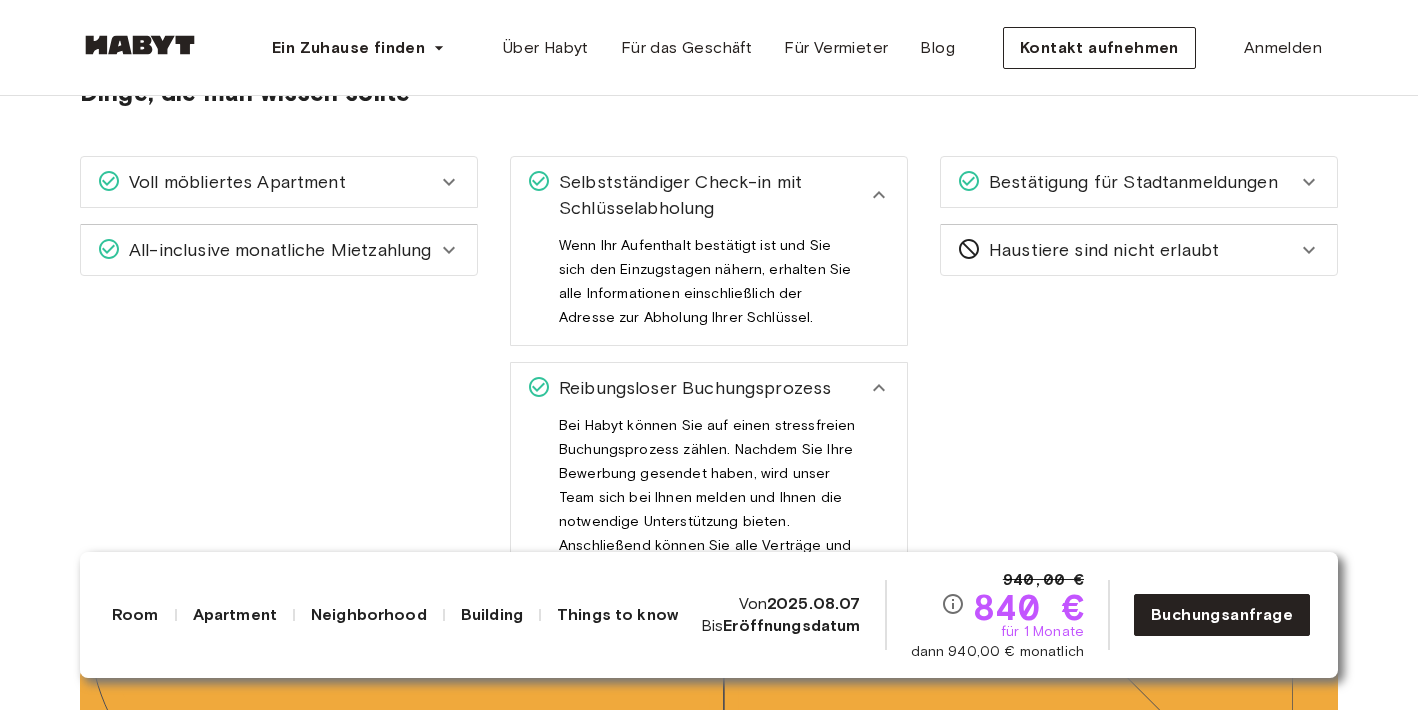 click 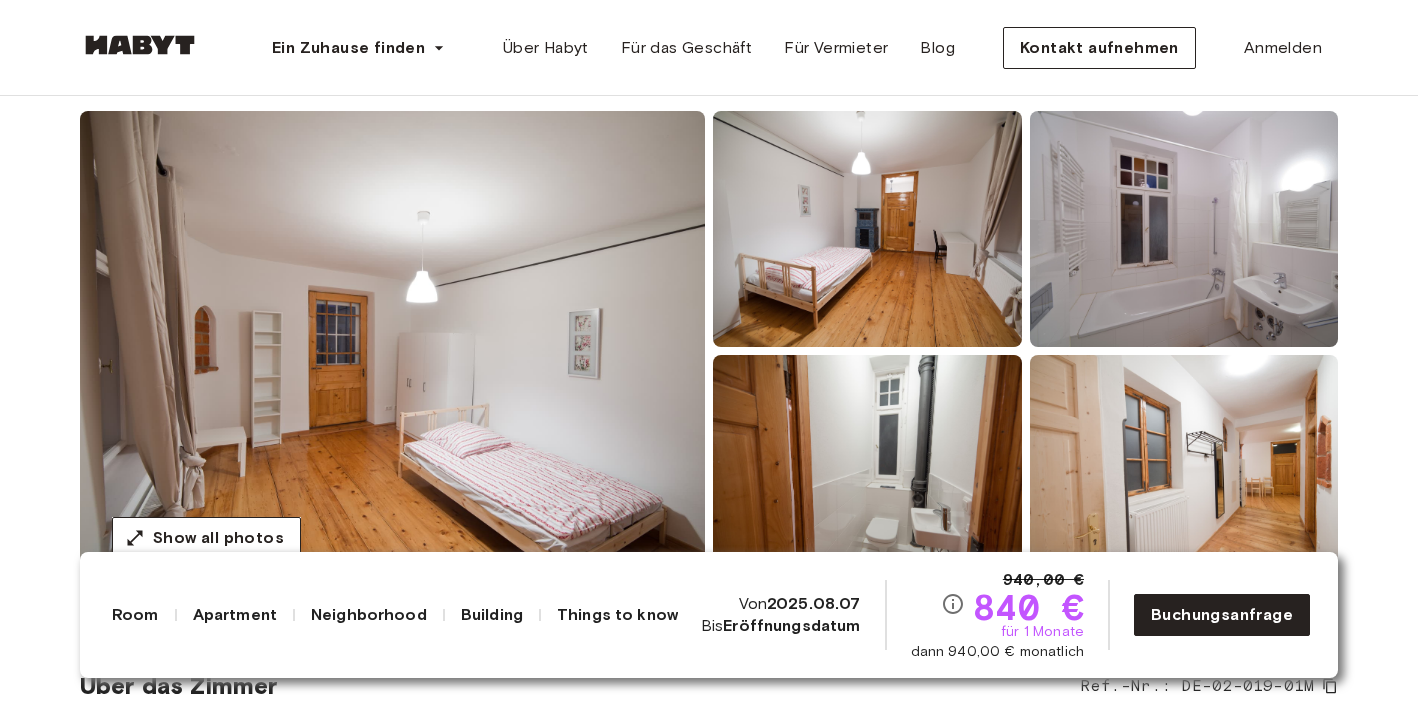 scroll, scrollTop: 0, scrollLeft: 0, axis: both 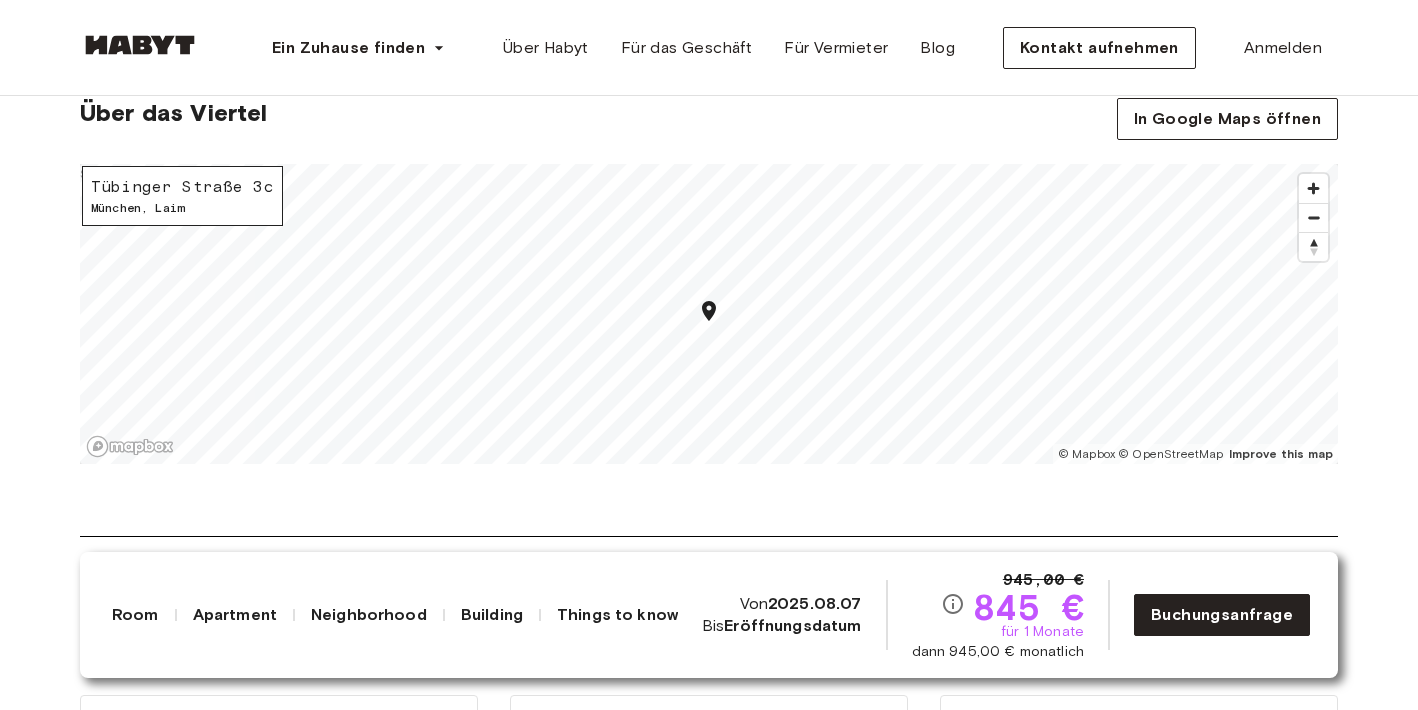click 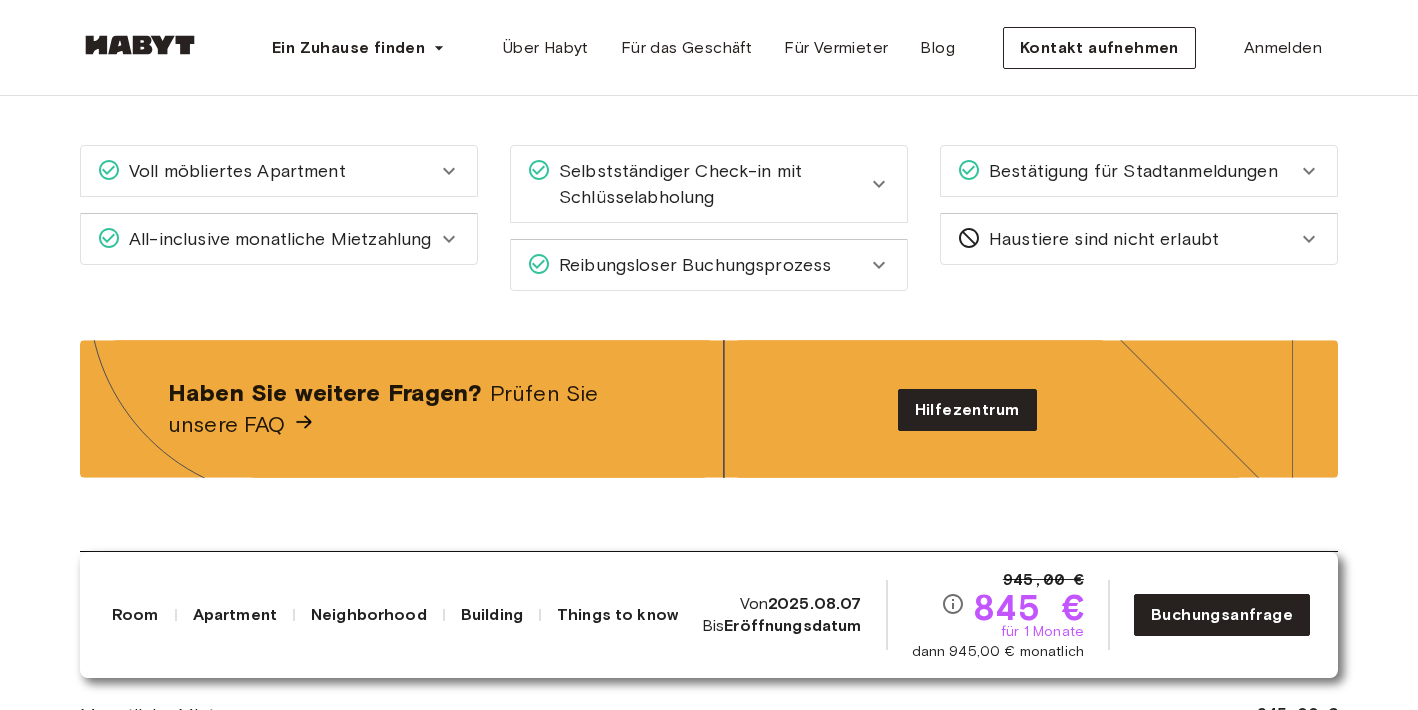 scroll, scrollTop: 2372, scrollLeft: 0, axis: vertical 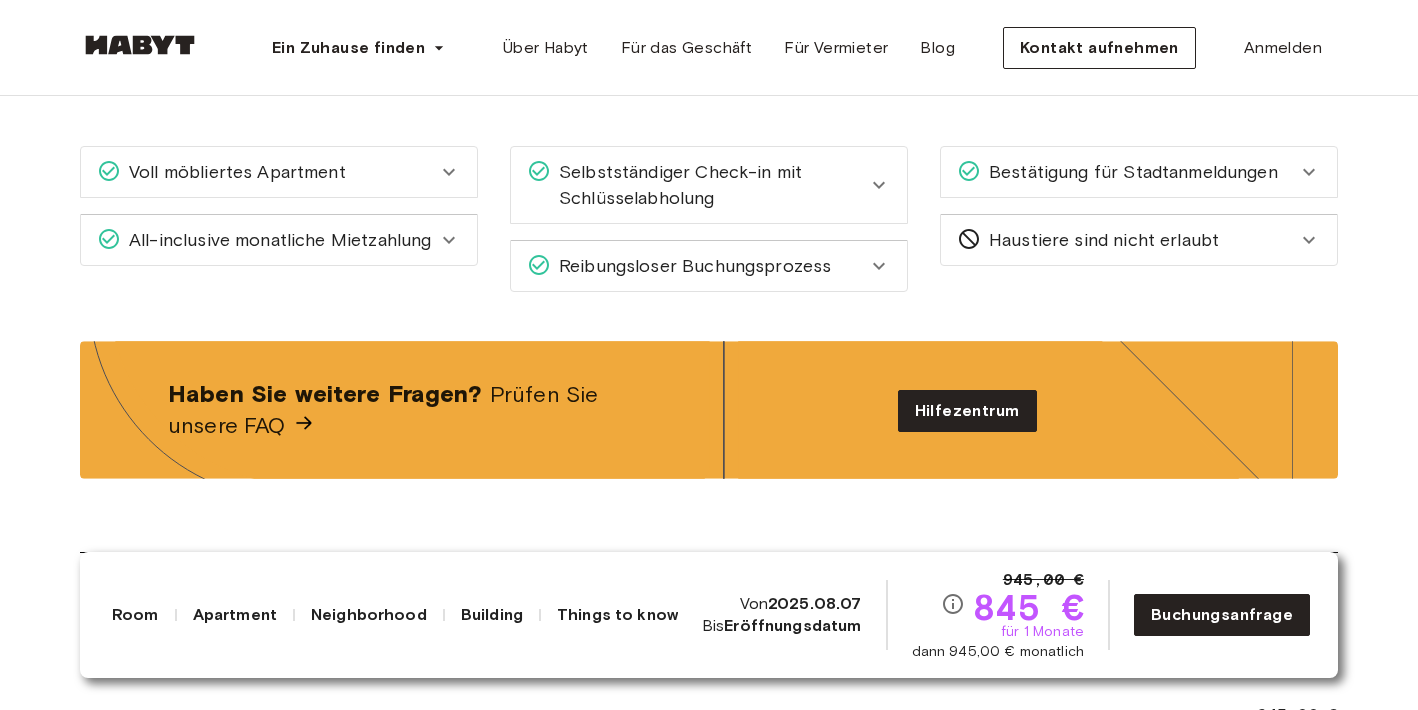 click 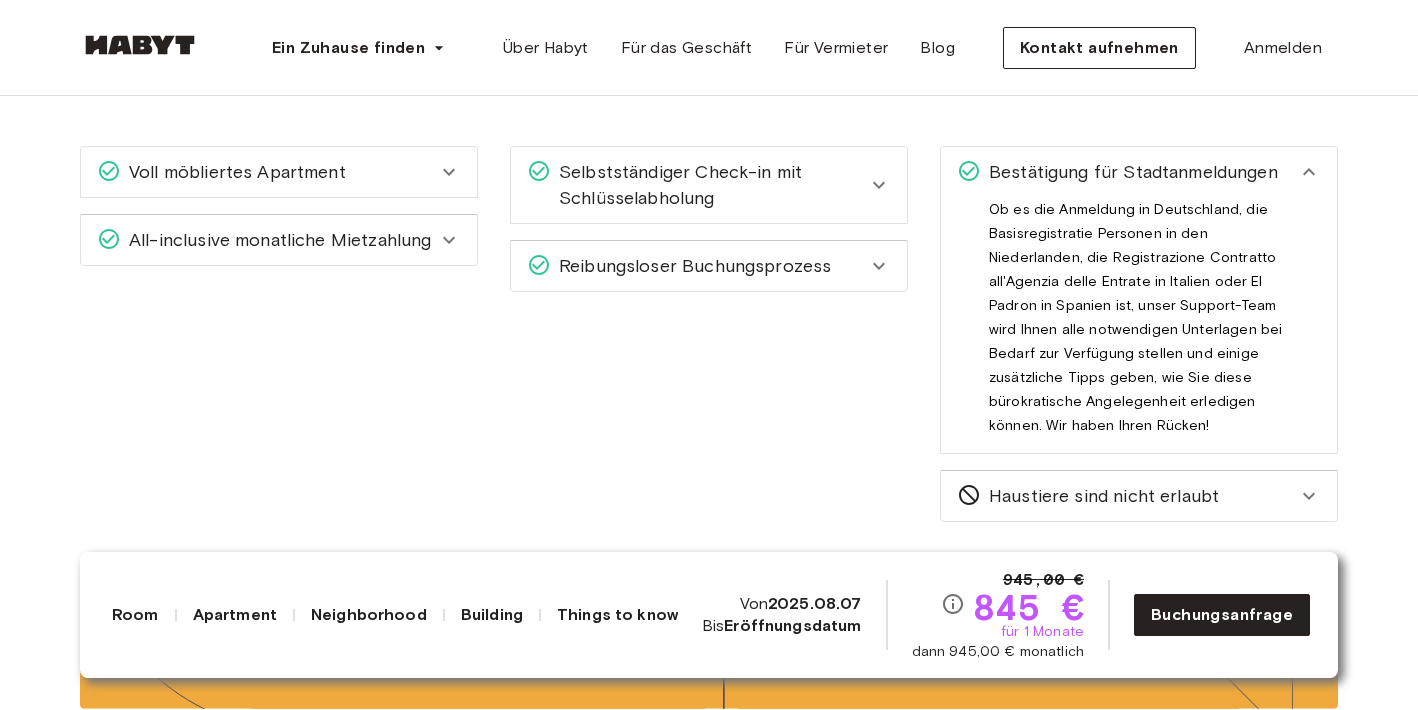 click 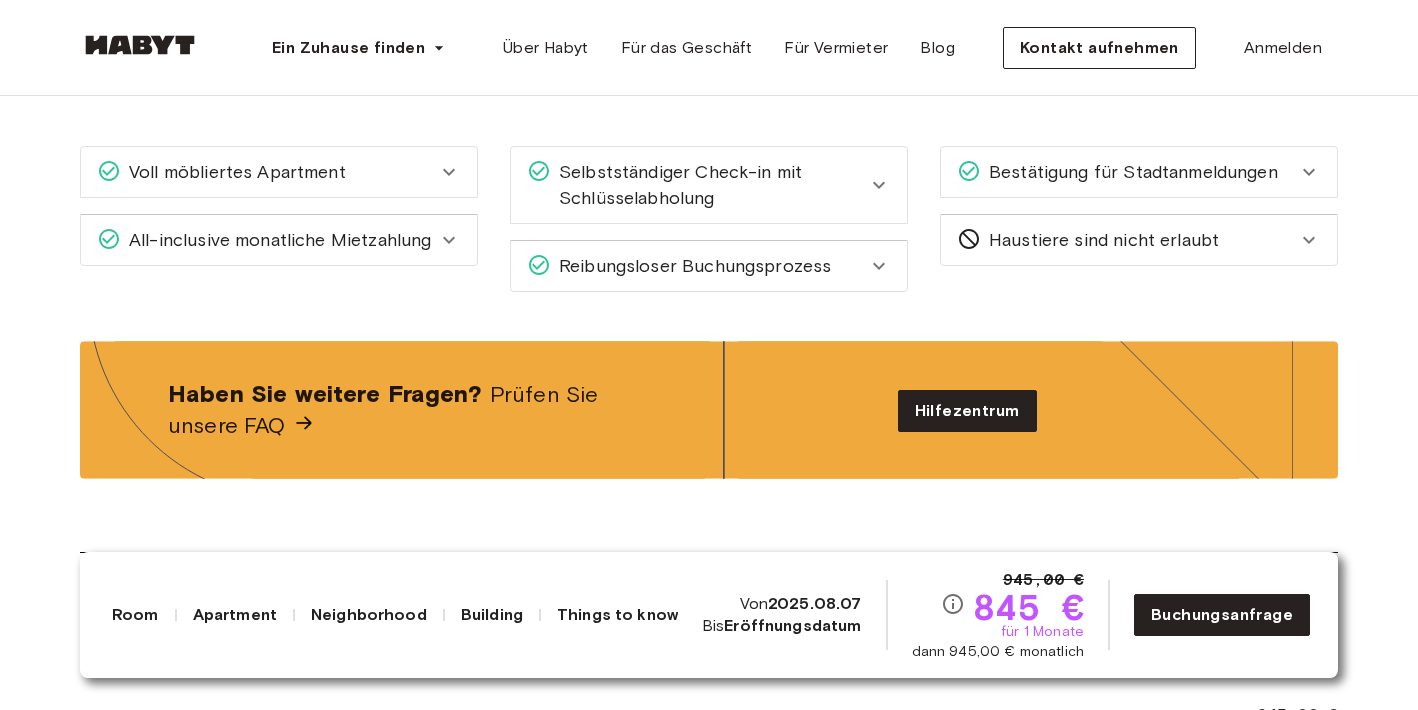 click 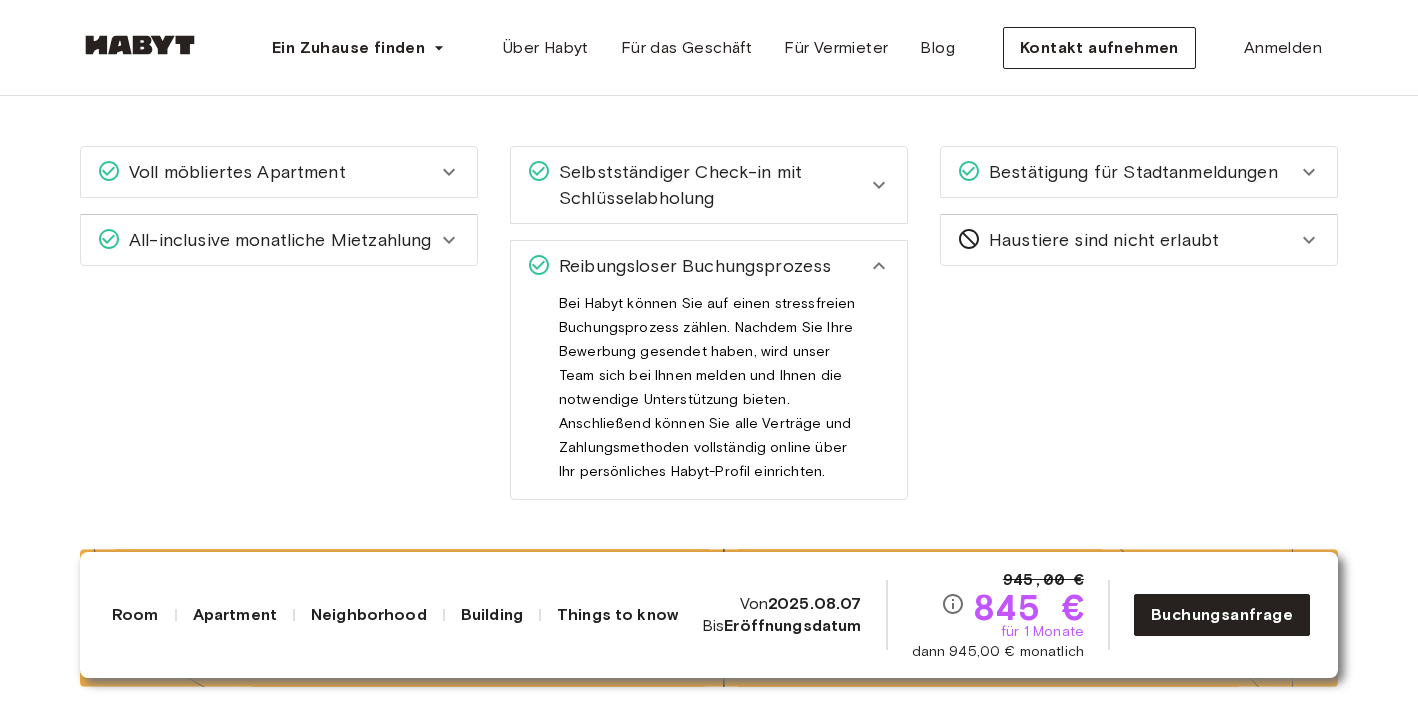 click 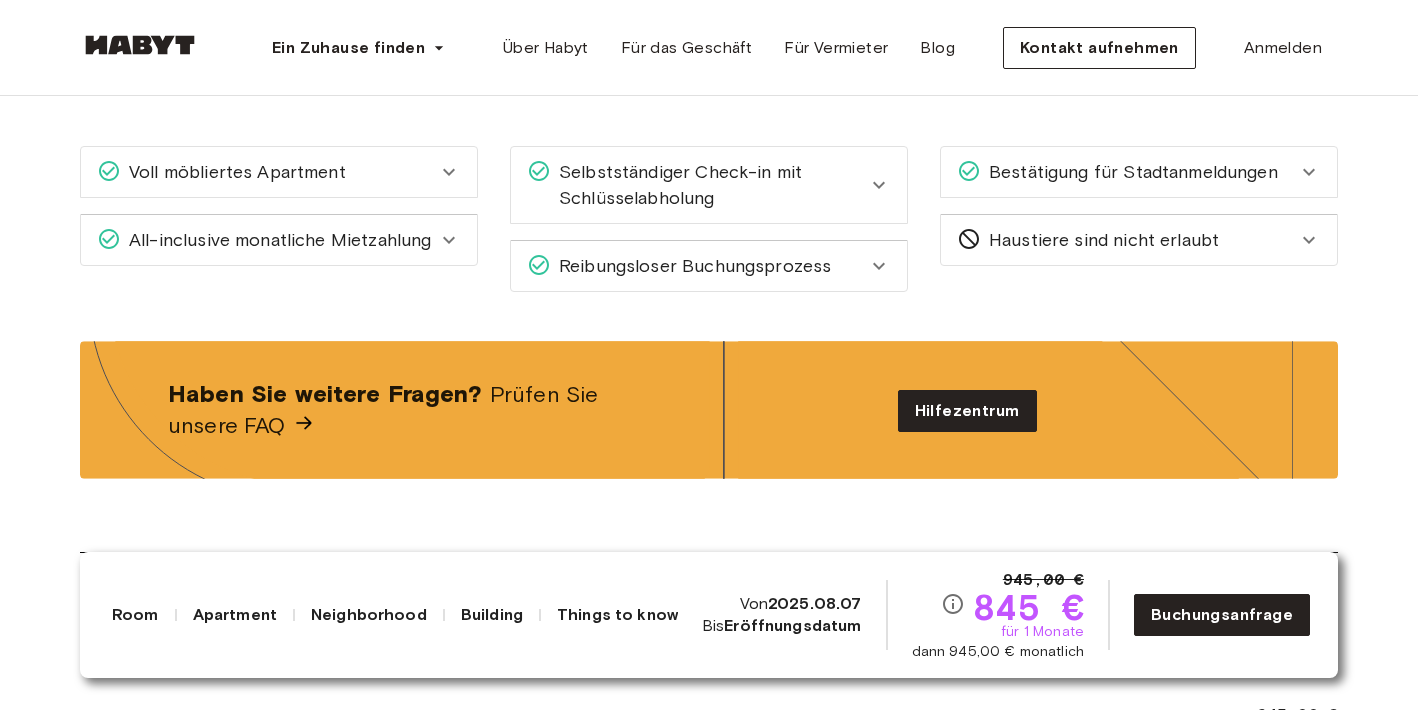 click 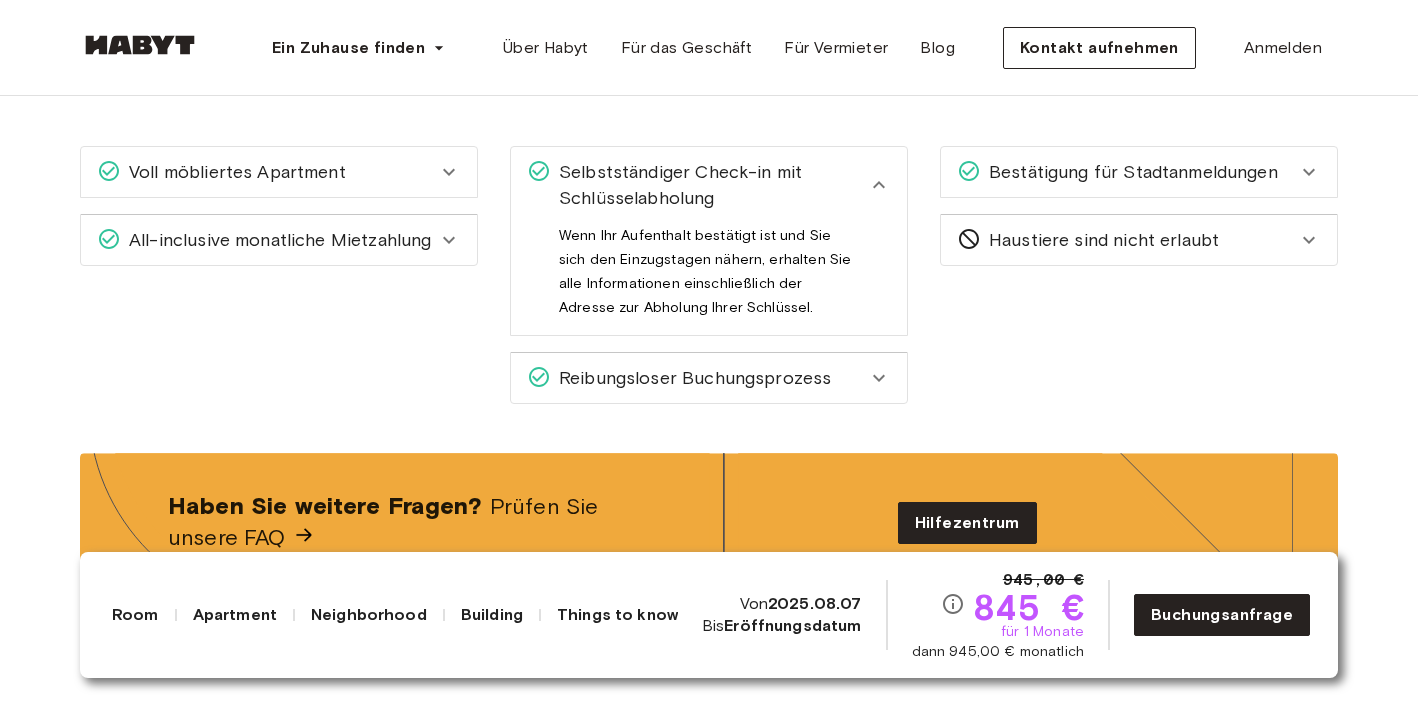click 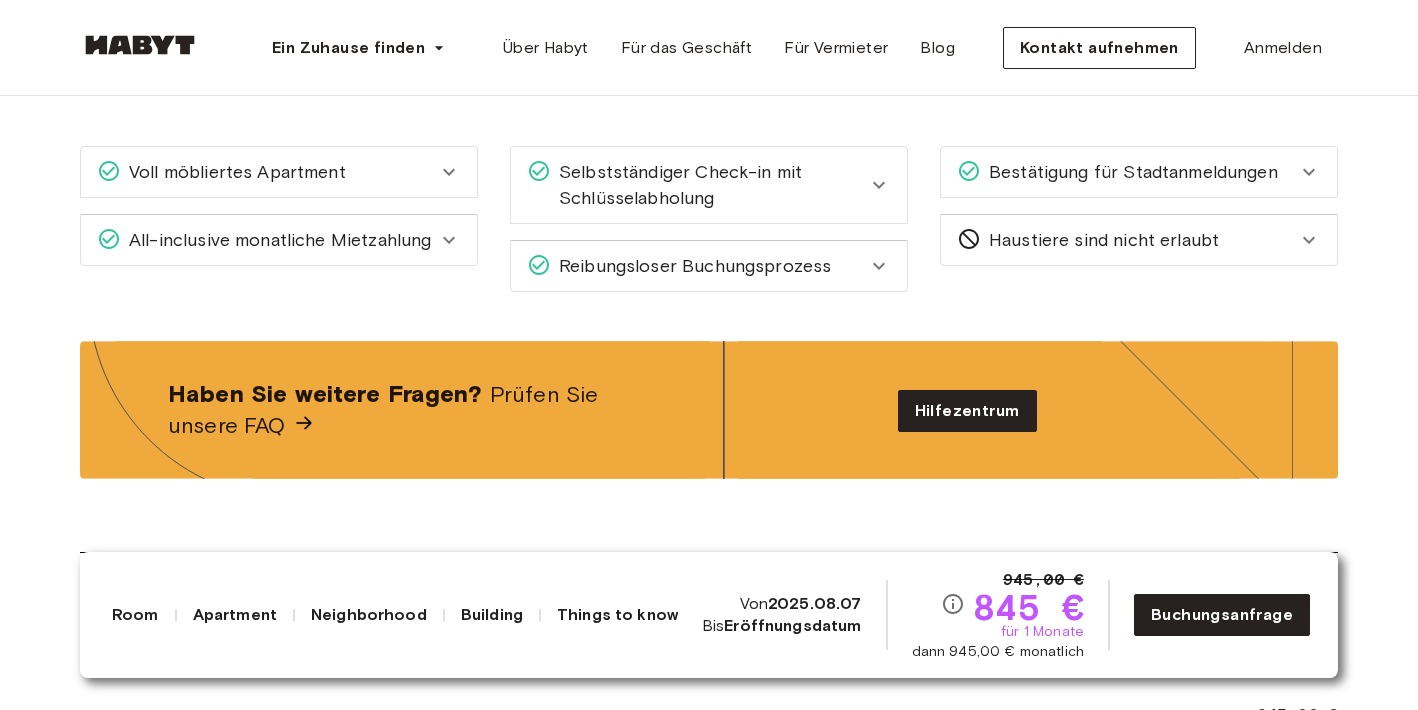 click 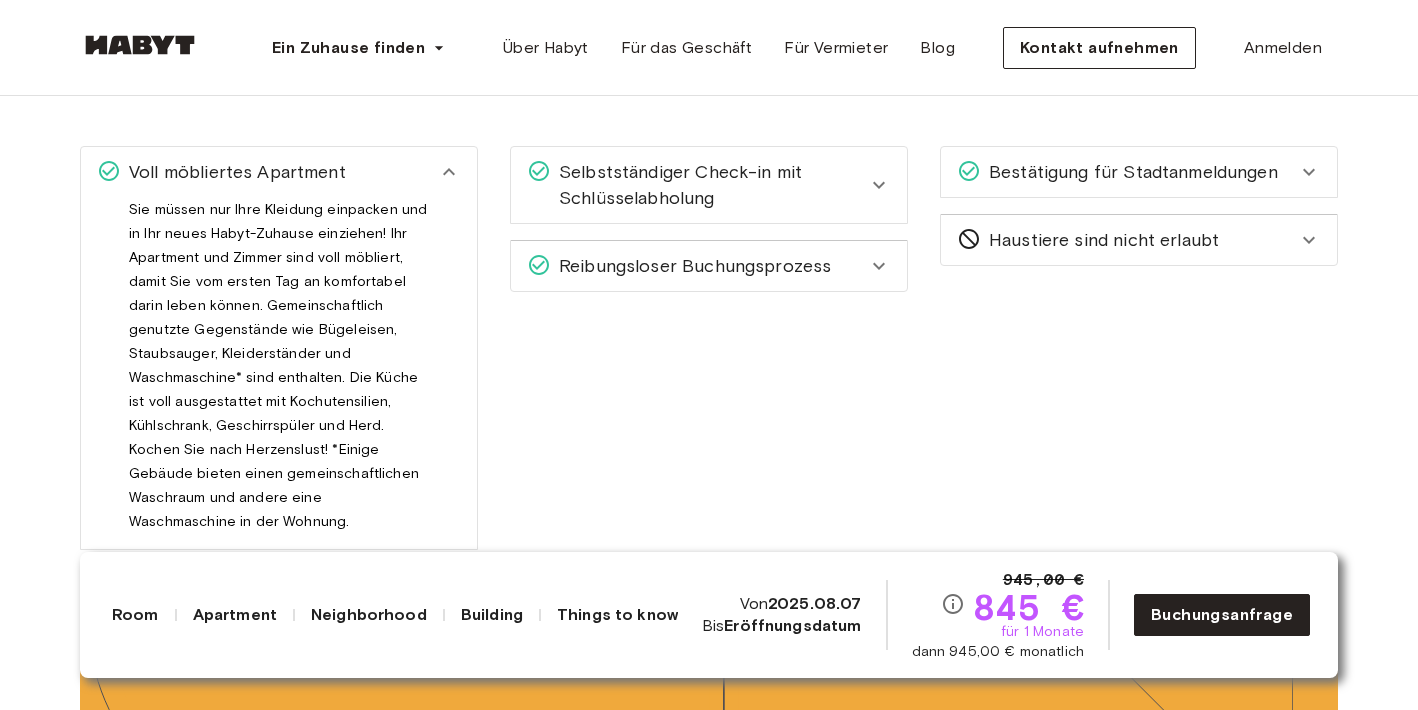 click 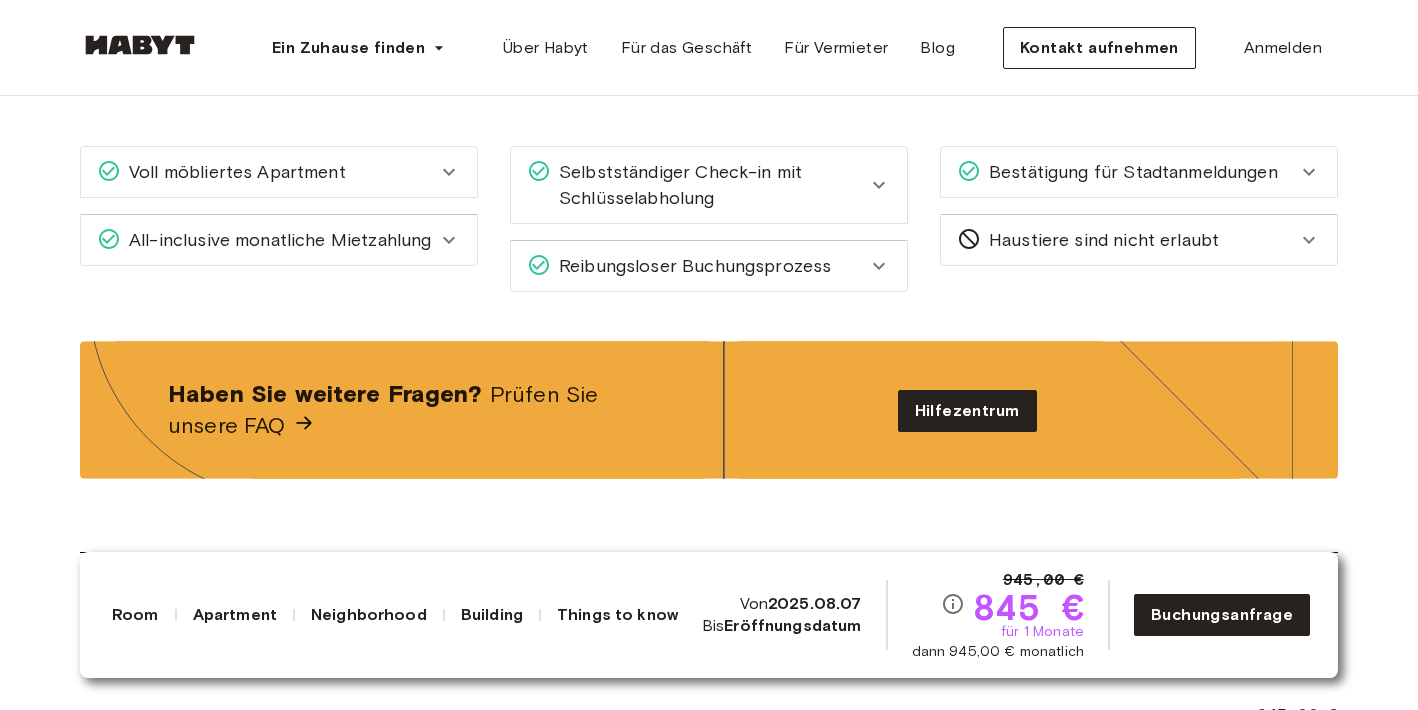 click 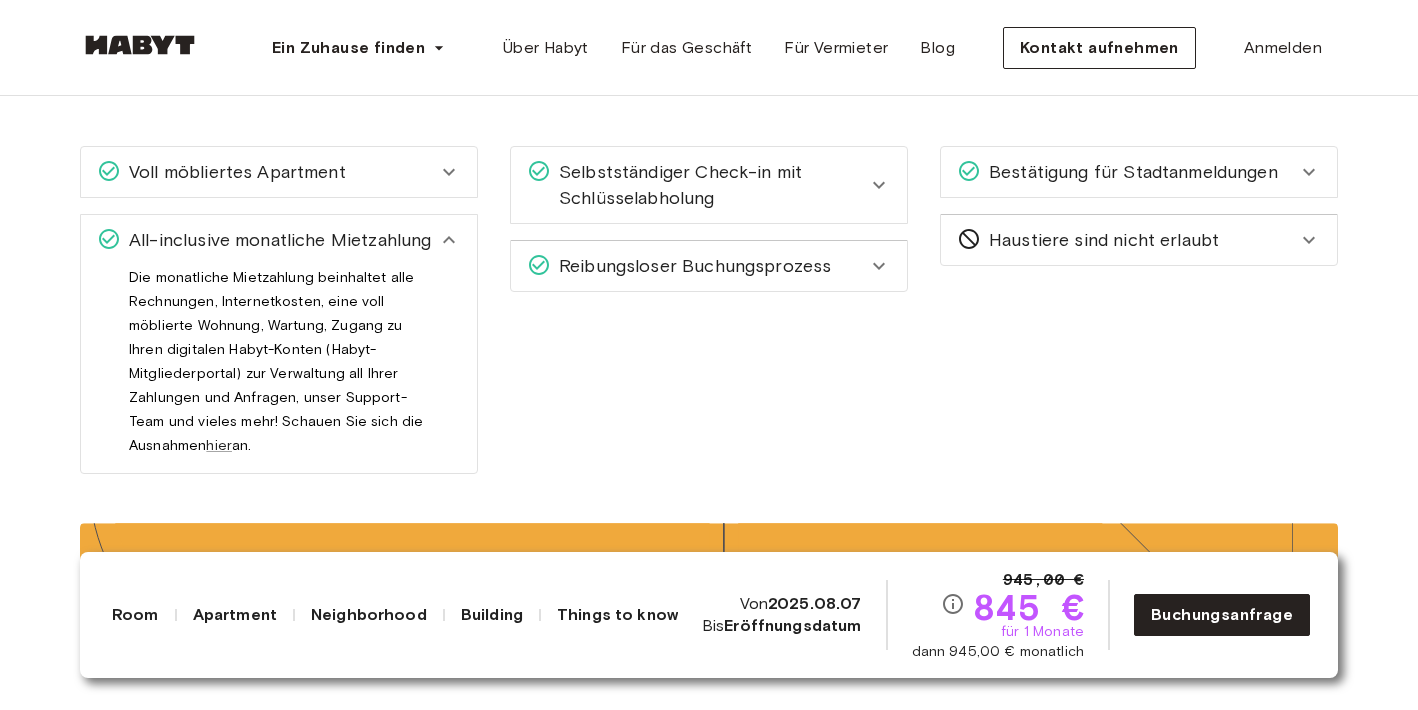 click 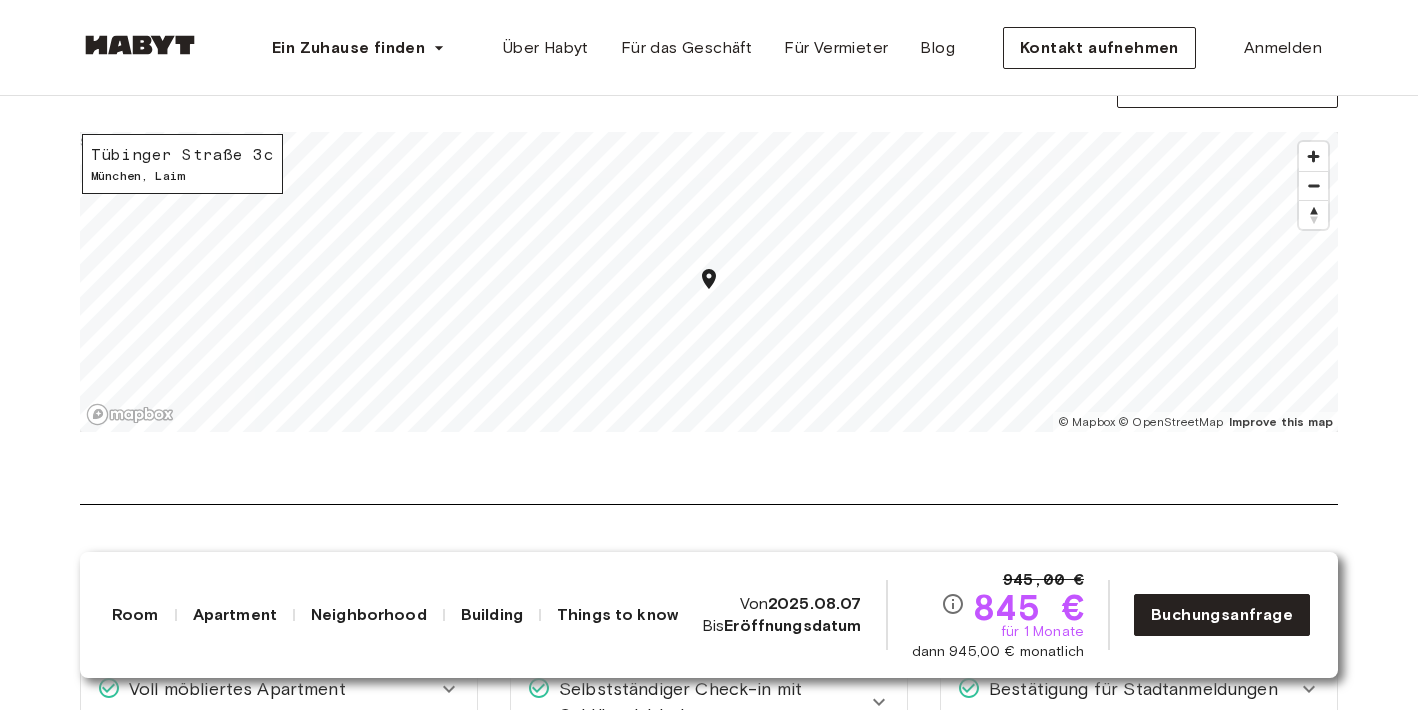 scroll, scrollTop: 1836, scrollLeft: 0, axis: vertical 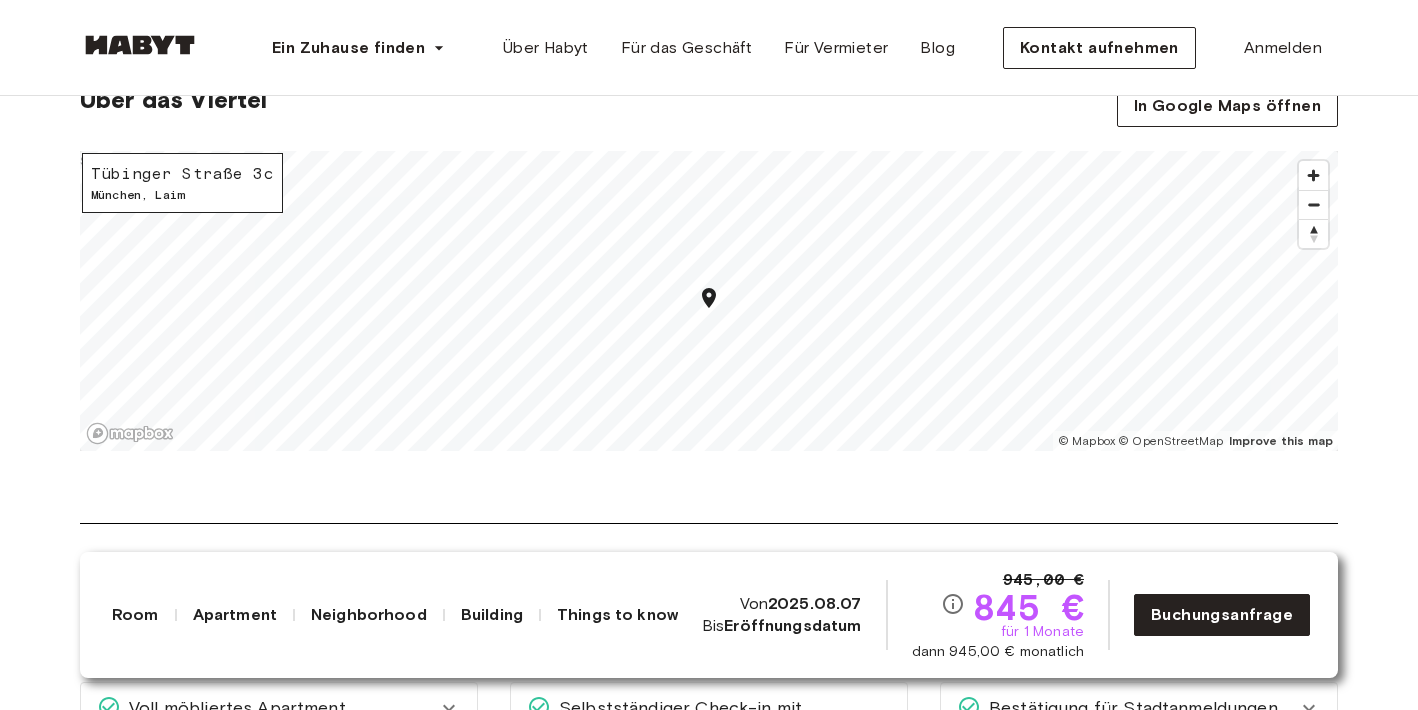click on "Ein Zuhause finden Europe Amsterdam Berlin Frankfurt Hamburg Lissabon Madrid Mailand Modena Paris Turin München Rotterdam Stuttgart Düsseldorf Köln Zürich Den Haag Graz Brüssel Leipzig Asia Hongkong Singapur Seoul Phuket Tokyo Über Habyt Für das Geschäft Für Vermieter Blog Kontakt aufnehmen Anmelden" at bounding box center [709, 48] 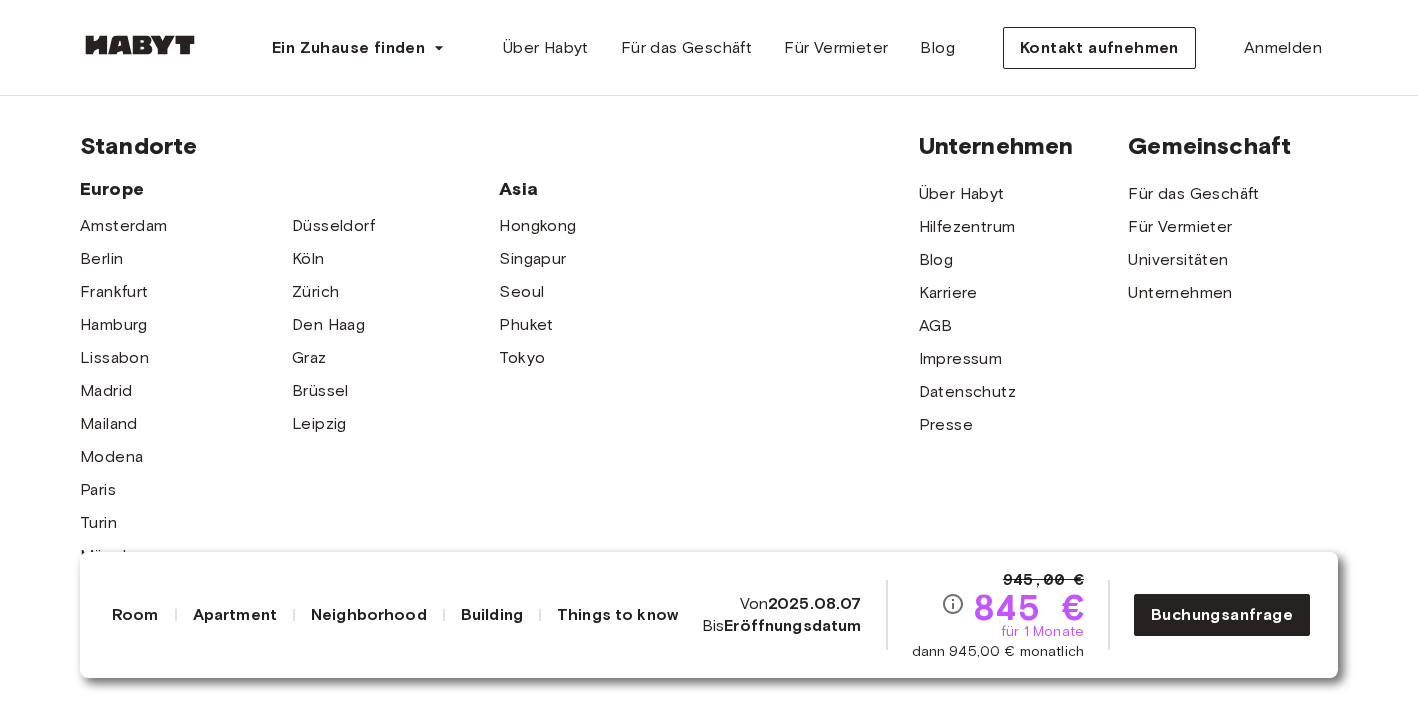 scroll, scrollTop: 5397, scrollLeft: 0, axis: vertical 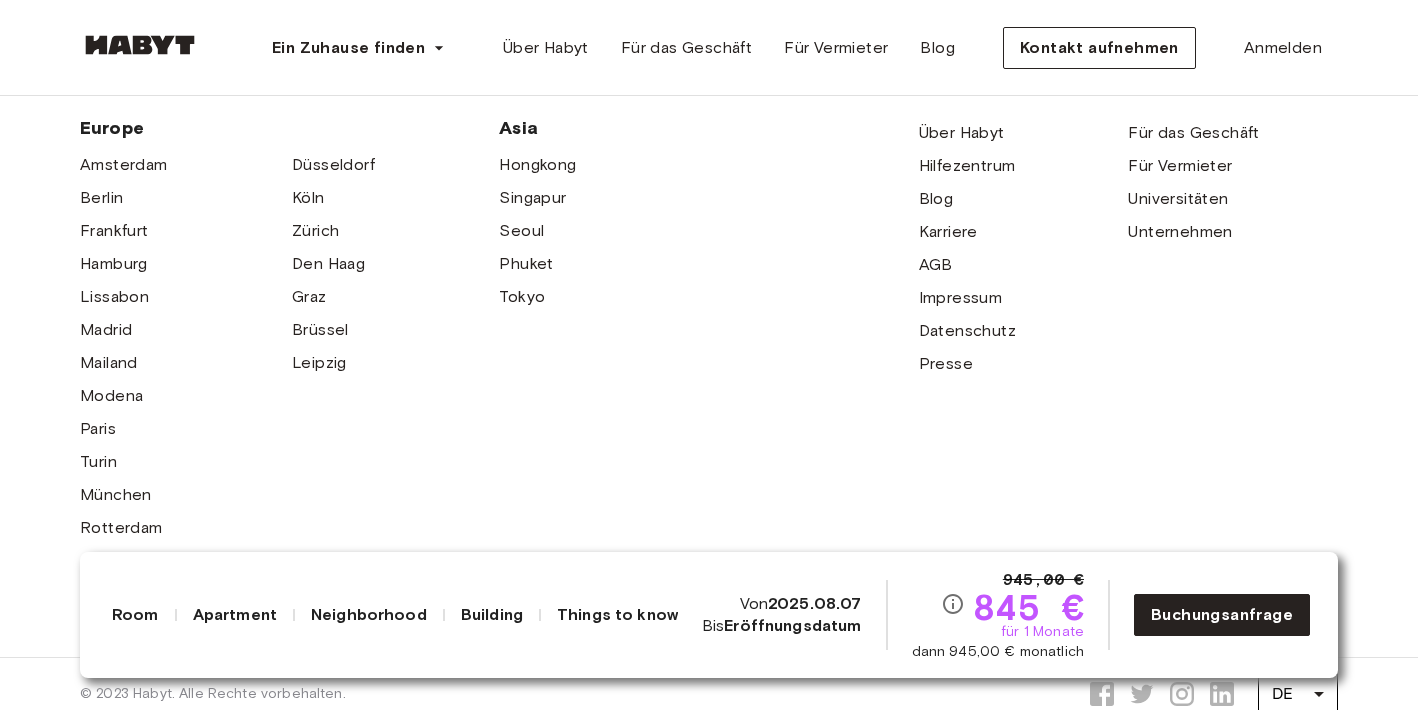 click on "Amsterdam Berlin Frankfurt Hamburg Lissabon Madrid Mailand Modena Paris Turin München Rotterdam Stuttgart Düsseldorf Köln Zürich Den Haag Graz Brüssel Leipzig" at bounding box center (289, 362) 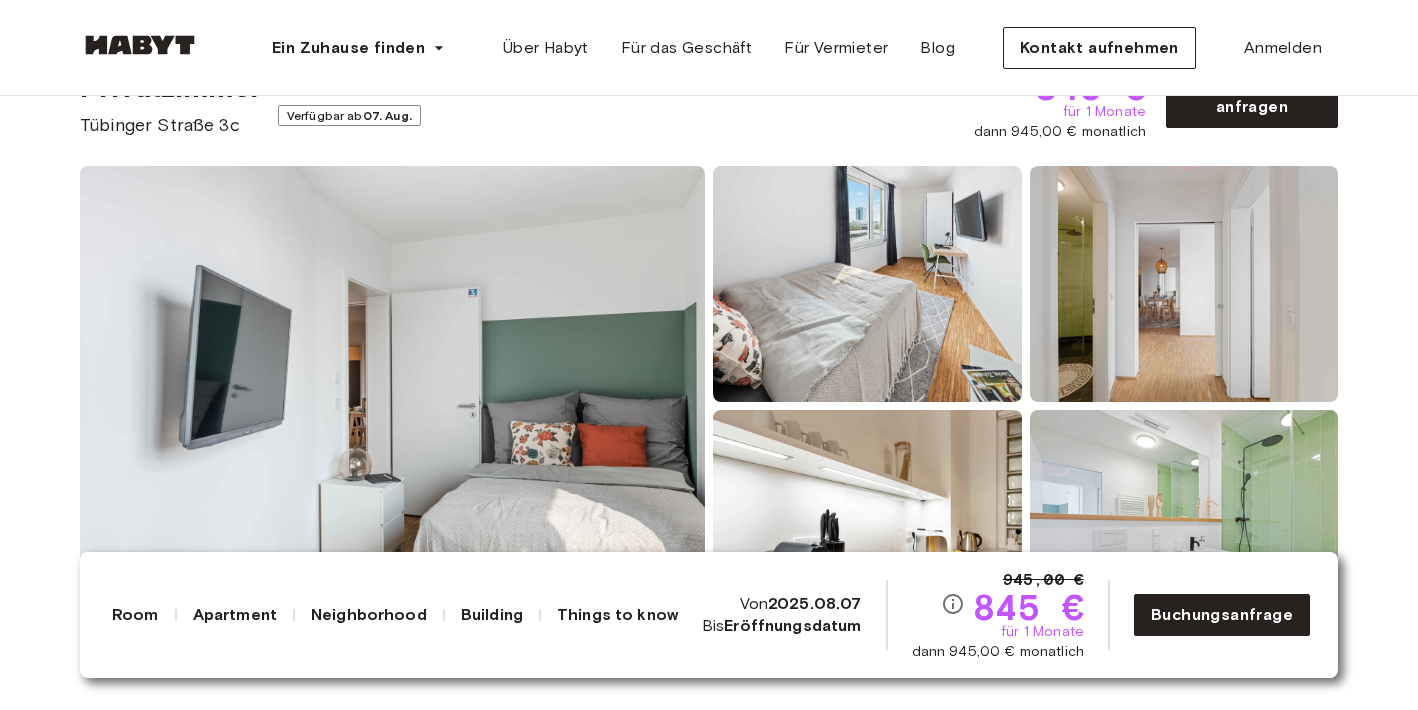 scroll, scrollTop: 0, scrollLeft: 0, axis: both 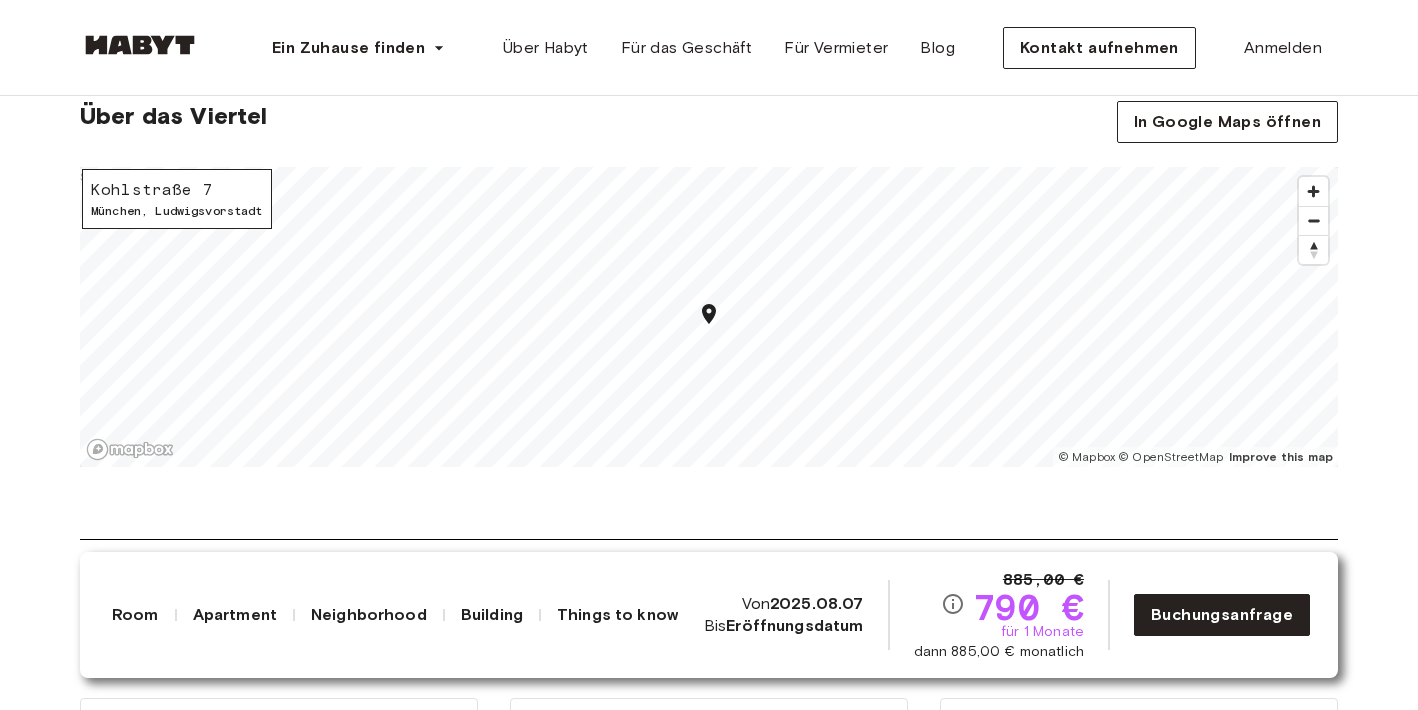 click 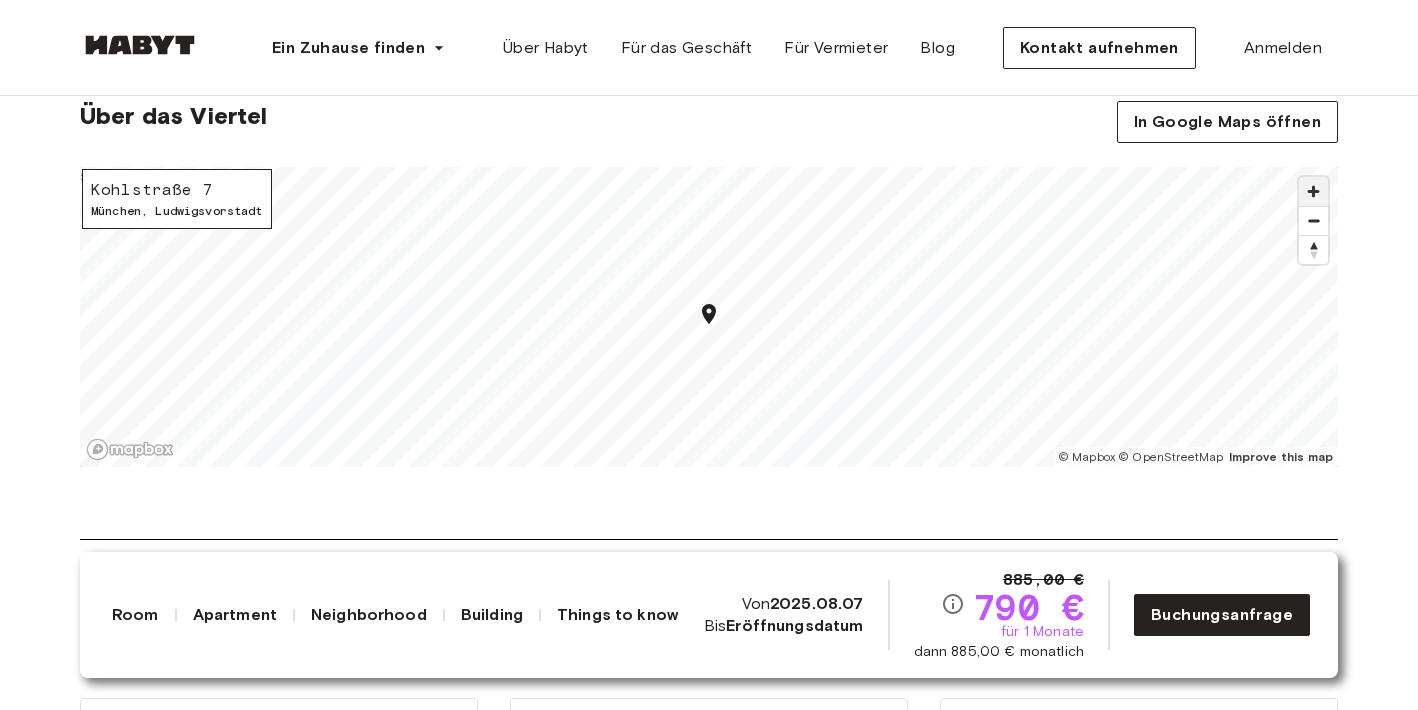 click at bounding box center [1313, 191] 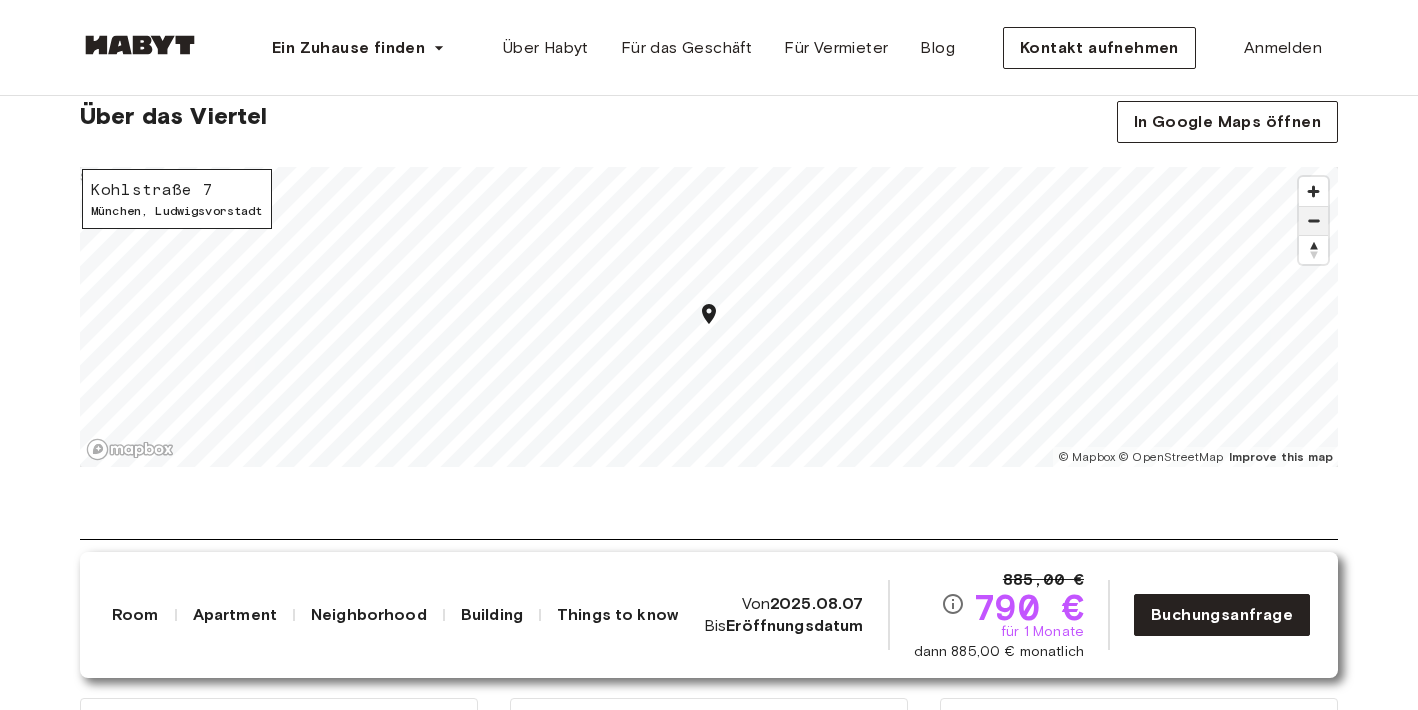 click at bounding box center [1313, 221] 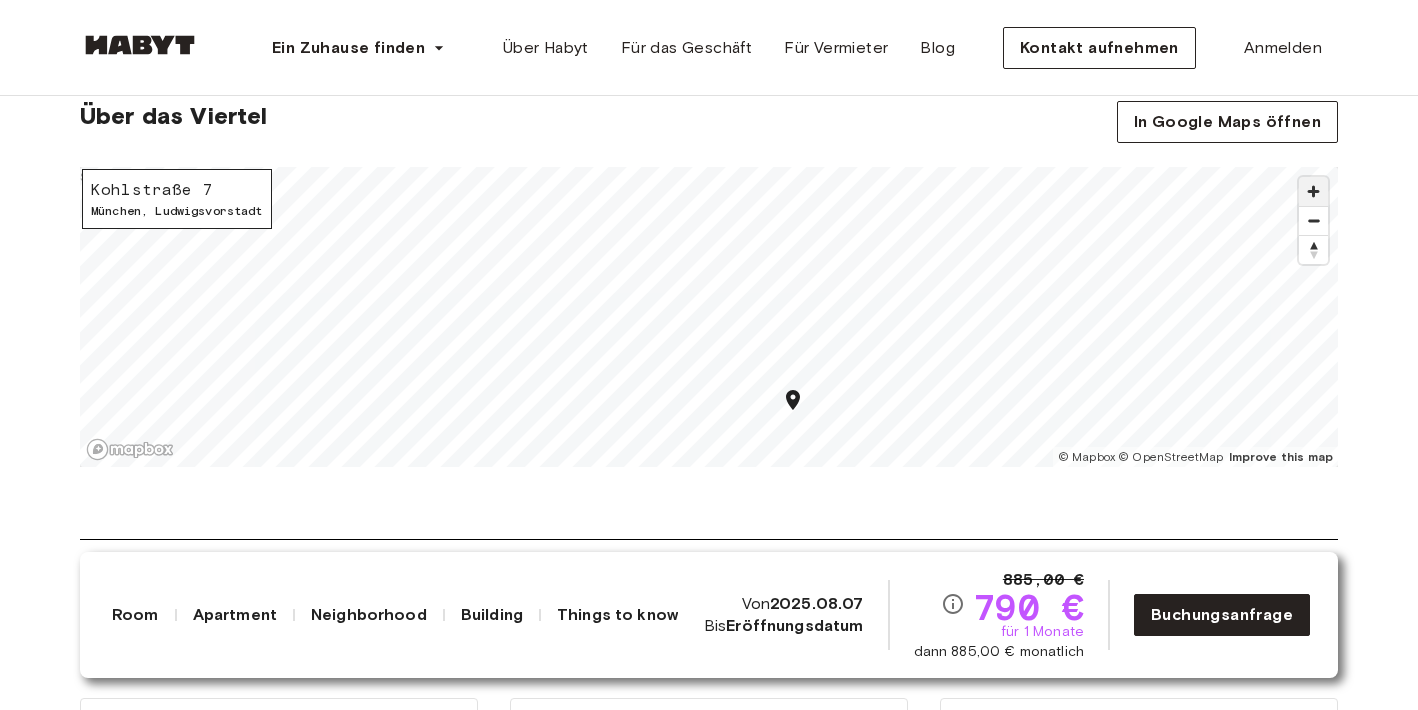 click at bounding box center [1313, 191] 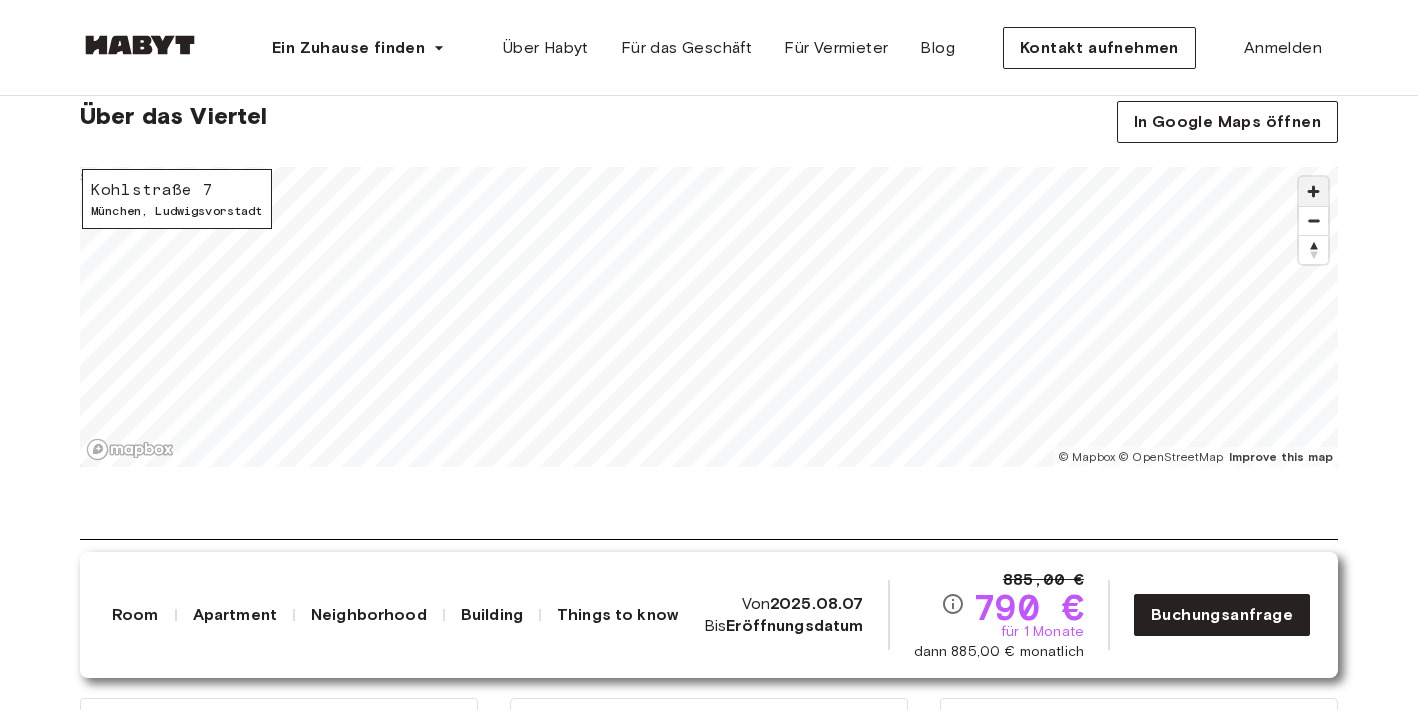 click at bounding box center (1313, 191) 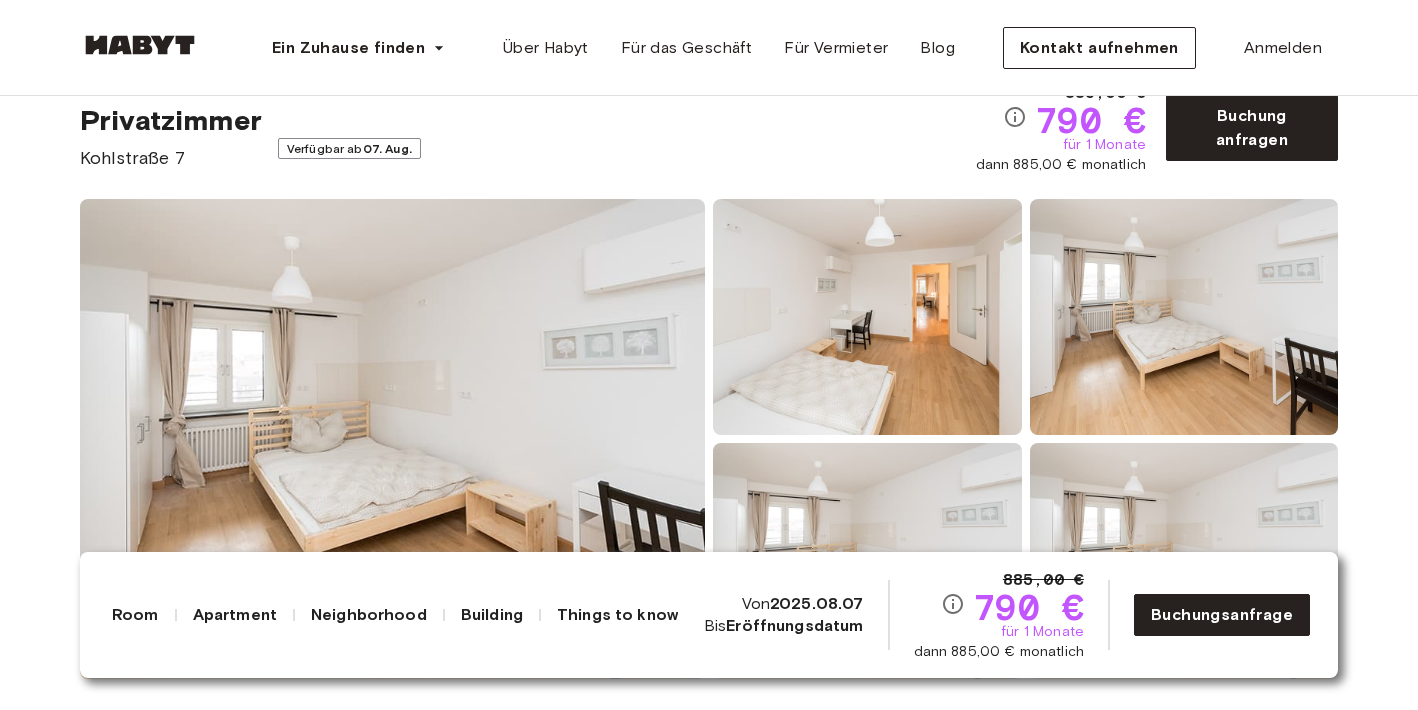 scroll, scrollTop: 0, scrollLeft: 0, axis: both 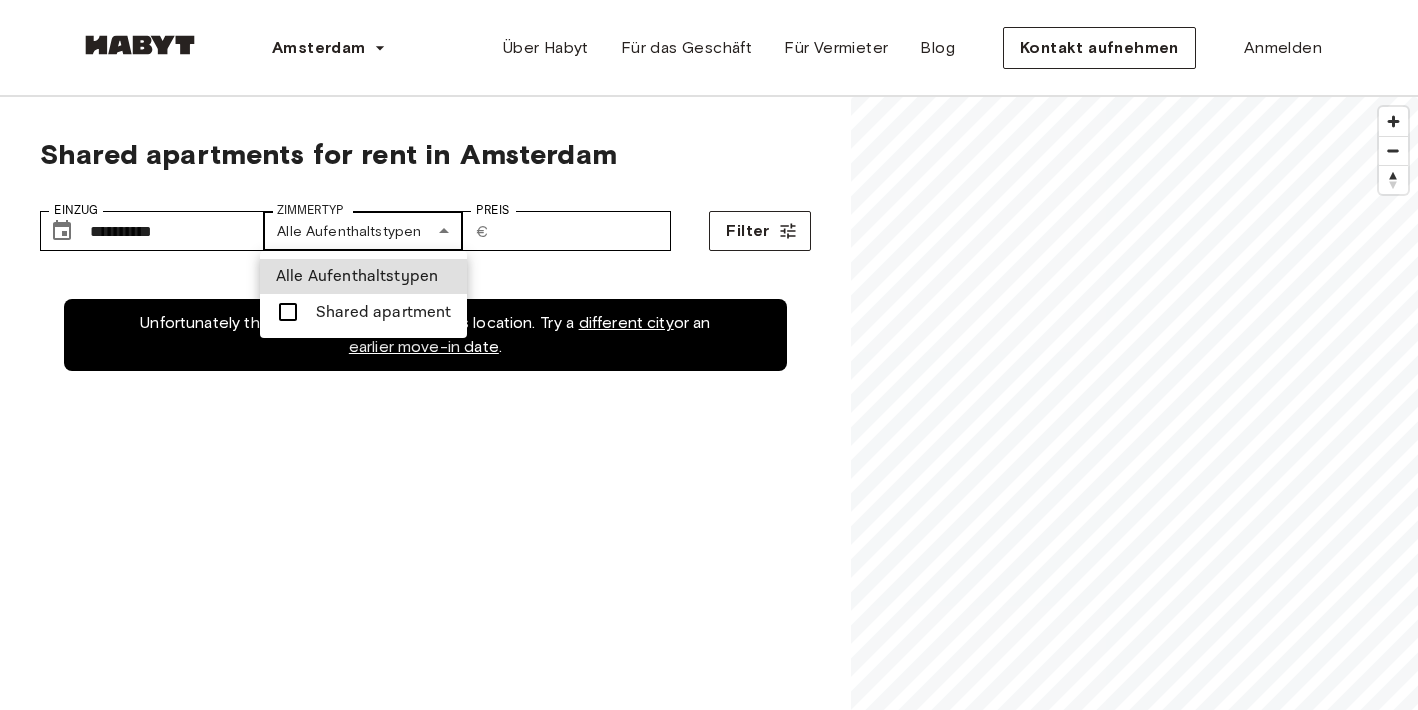 click on "**********" at bounding box center (709, 2434) 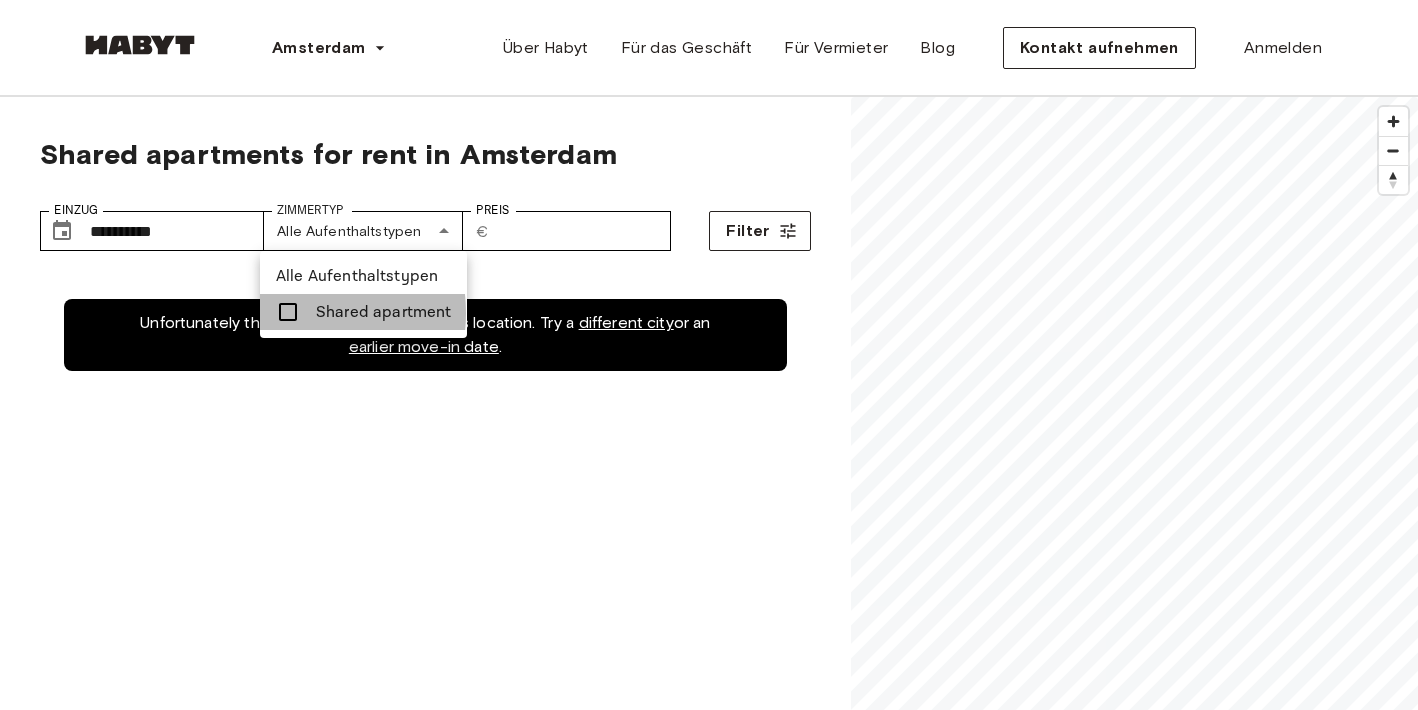 click at bounding box center [288, 312] 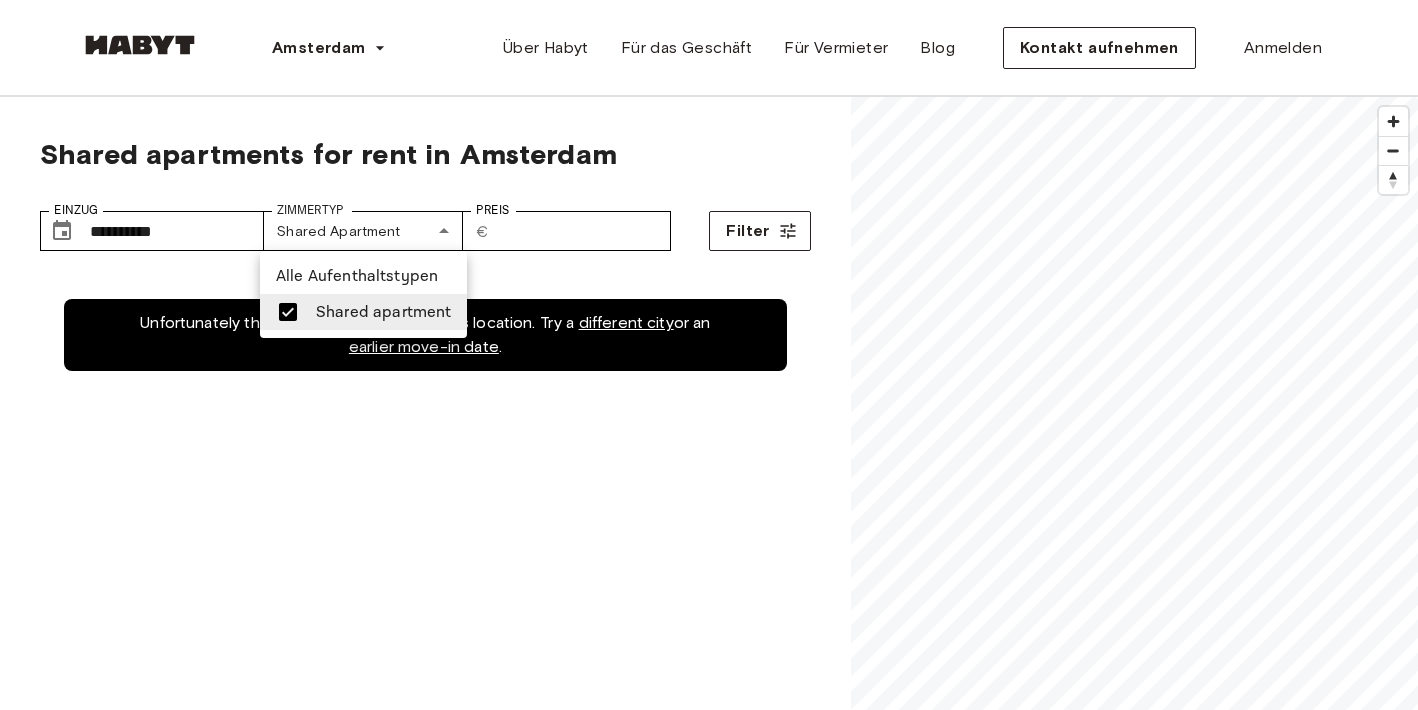 click at bounding box center (709, 355) 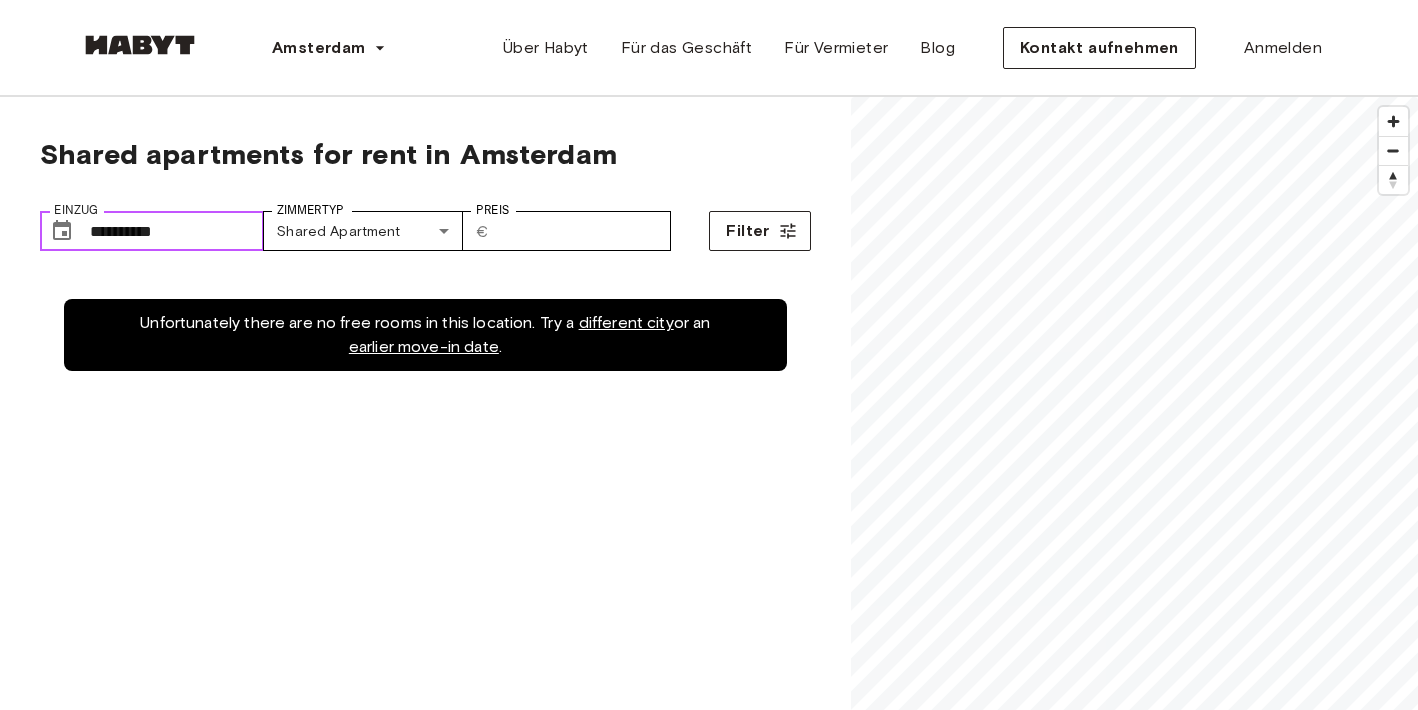 click on "**********" at bounding box center (177, 231) 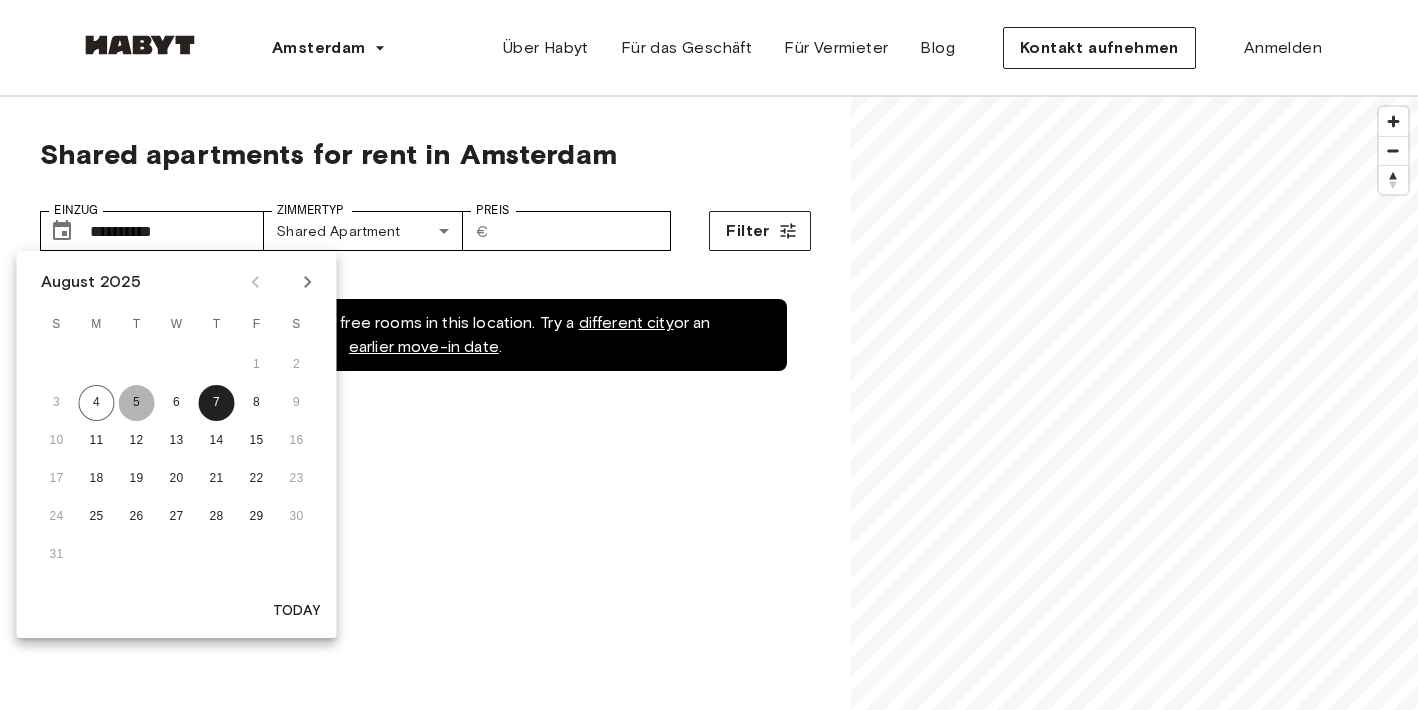 click on "5" at bounding box center [137, 403] 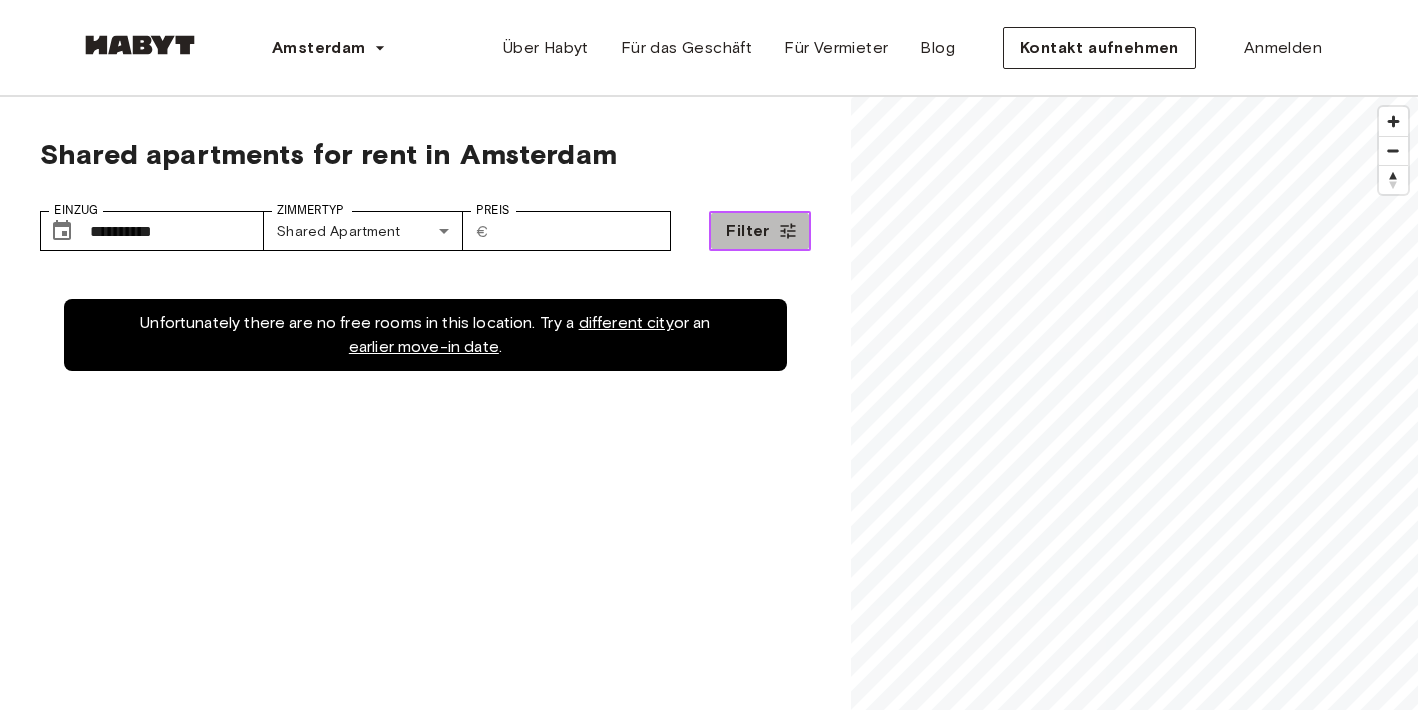 click on "Filter" at bounding box center (759, 231) 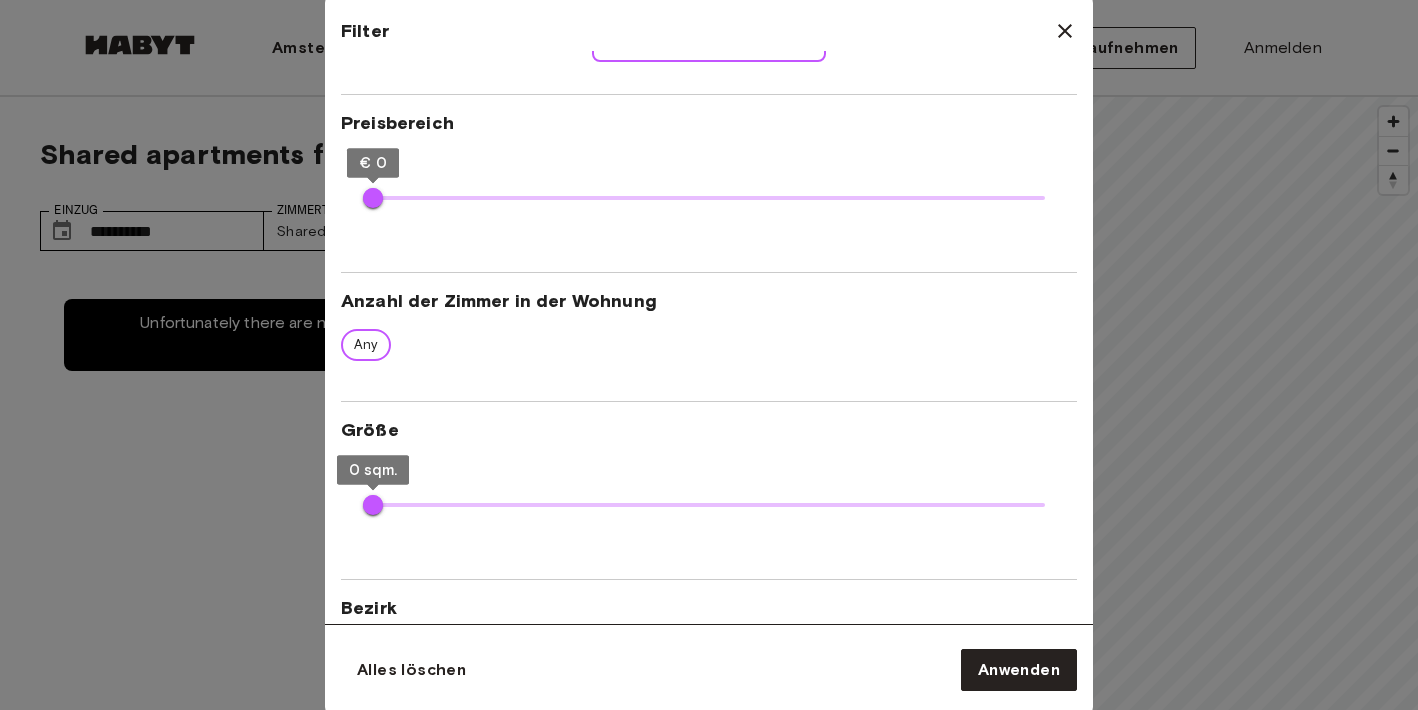 scroll, scrollTop: 268, scrollLeft: 0, axis: vertical 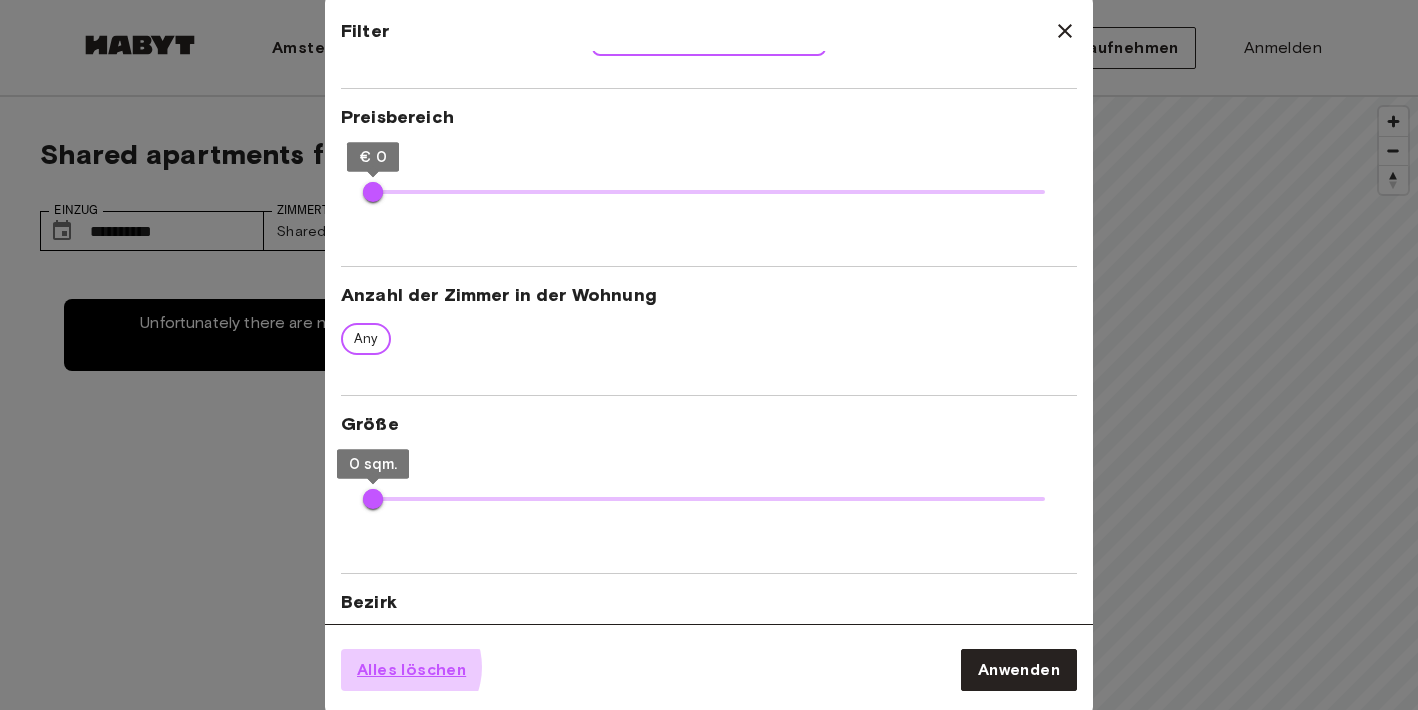 click on "Alles löschen" at bounding box center [411, 670] 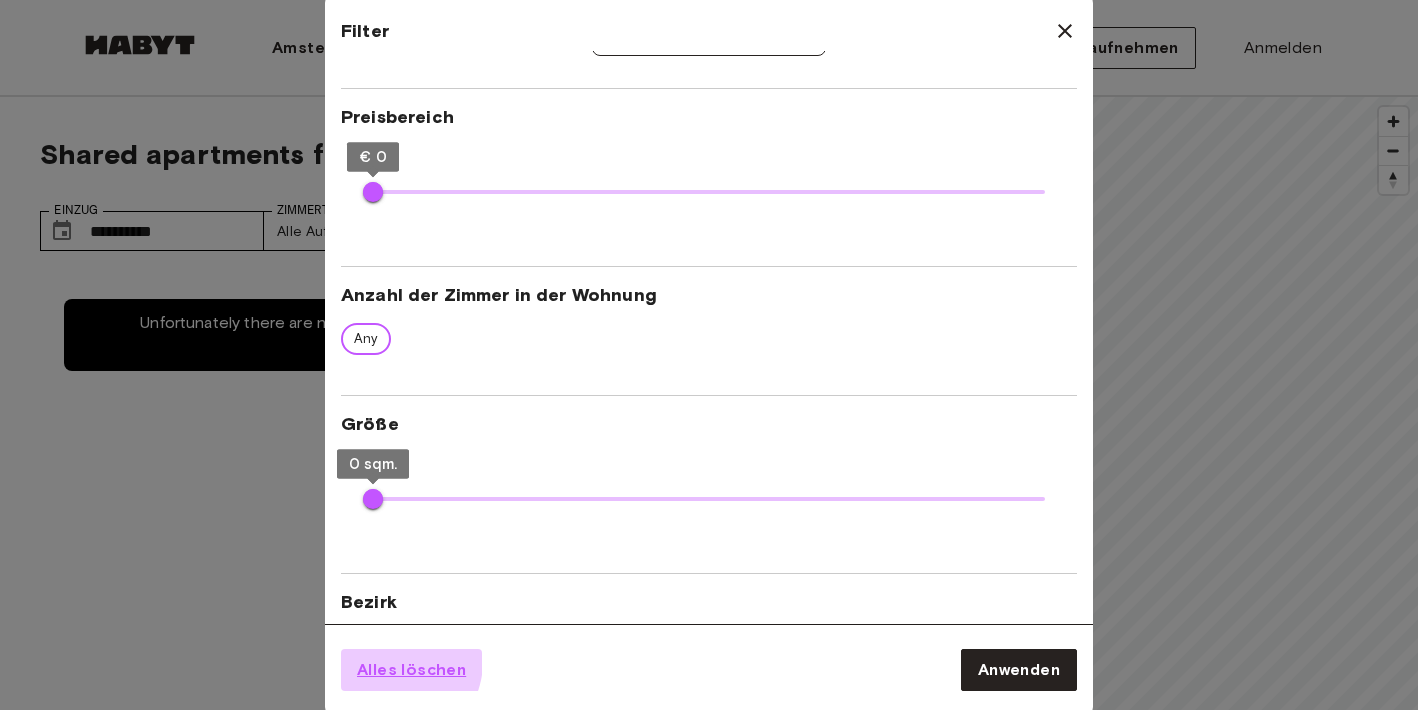 click on "Alles löschen" at bounding box center [411, 670] 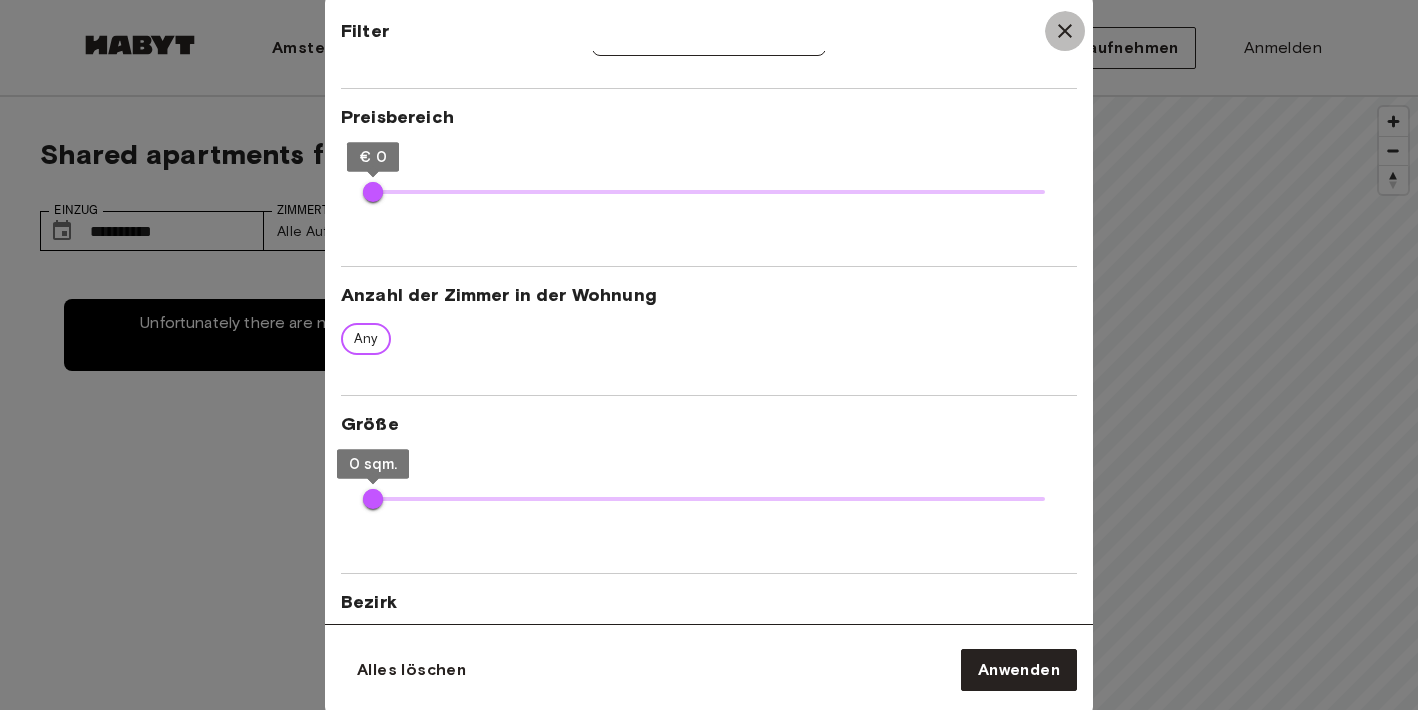 click 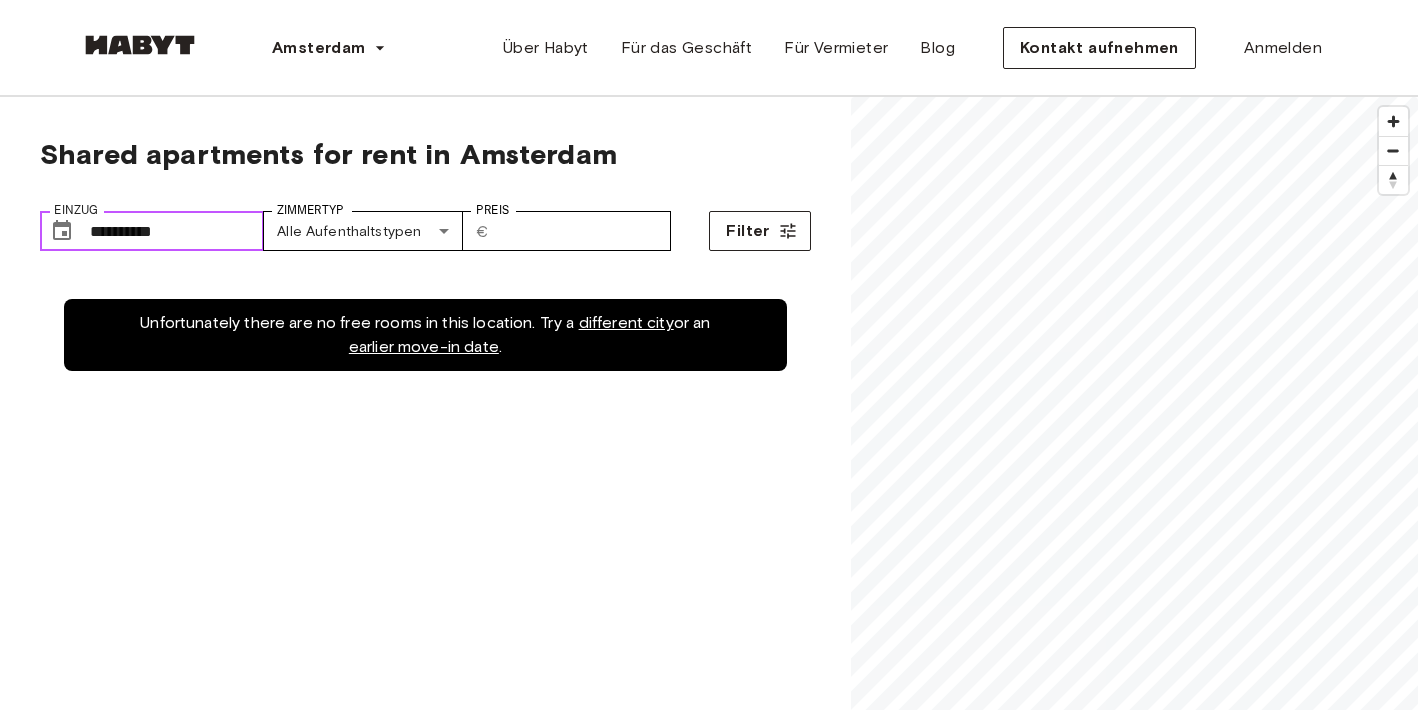 click on "**********" at bounding box center (177, 231) 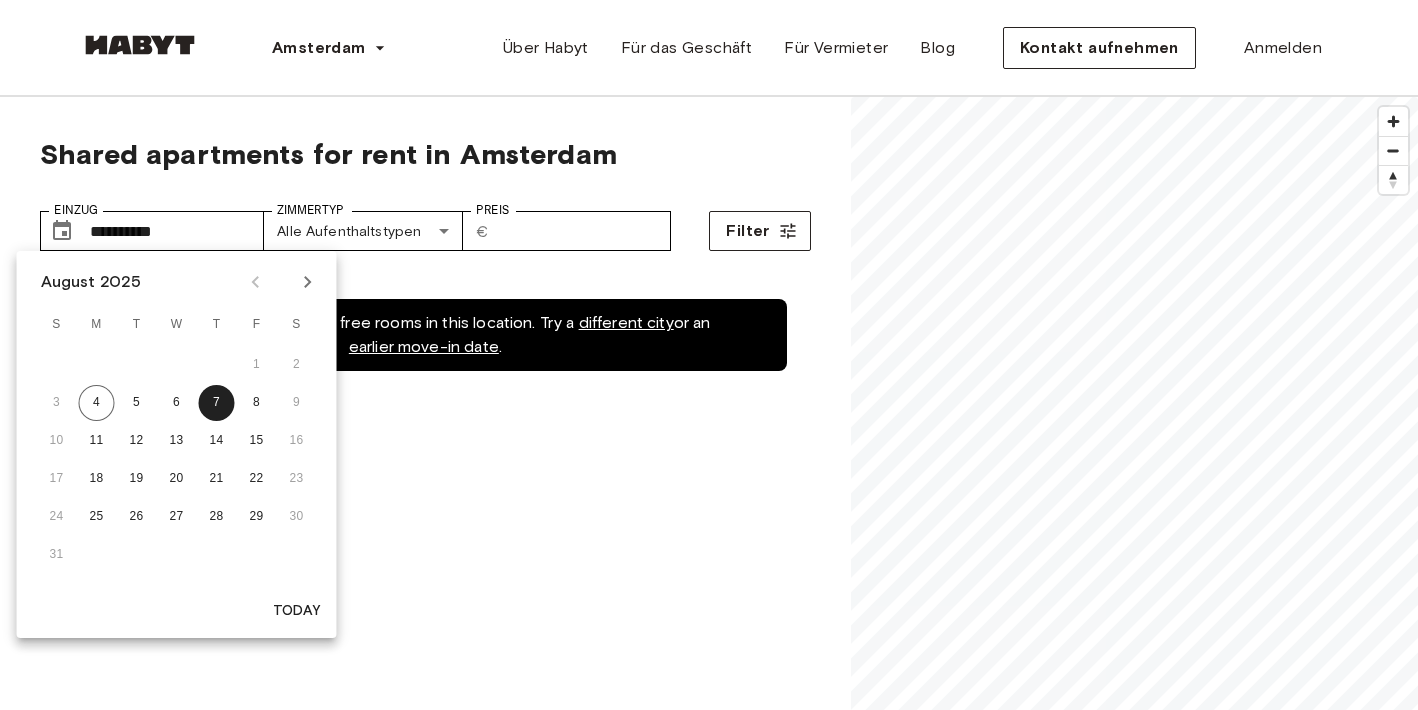 click 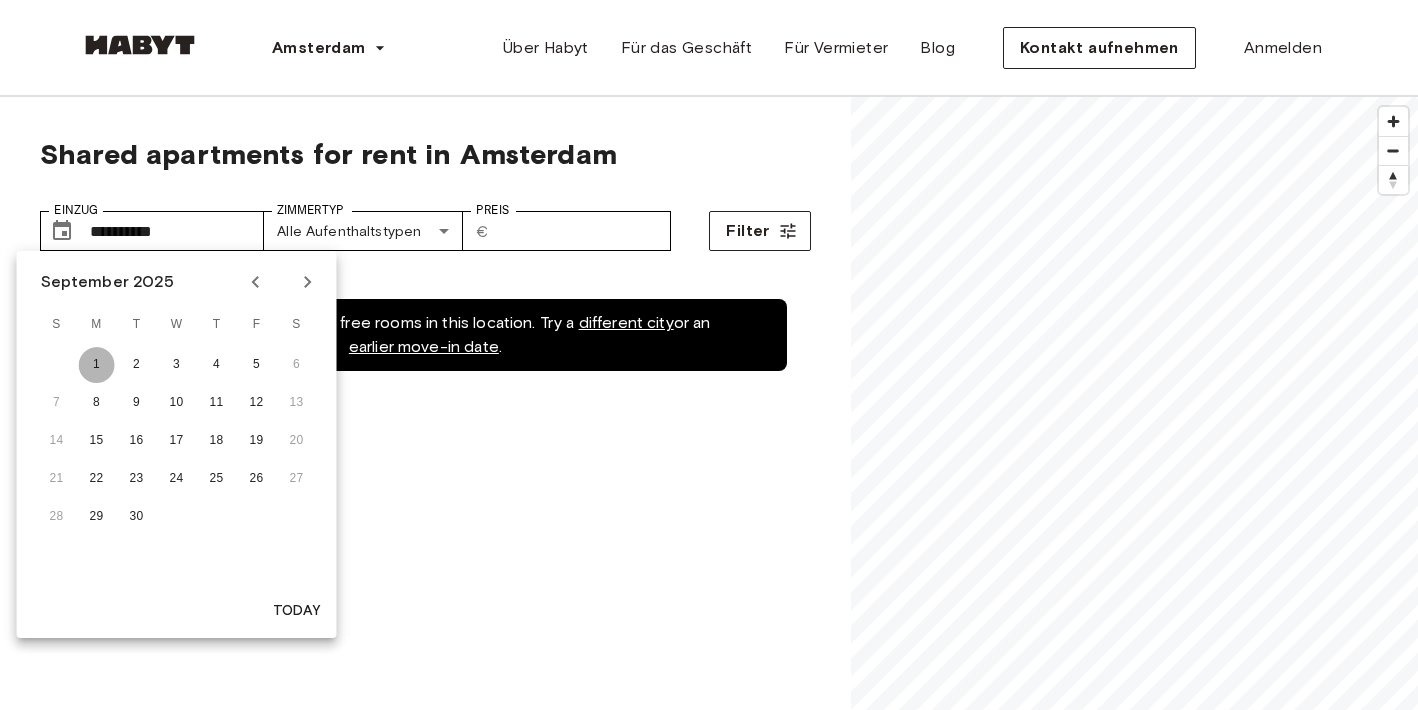 click on "1" at bounding box center (97, 365) 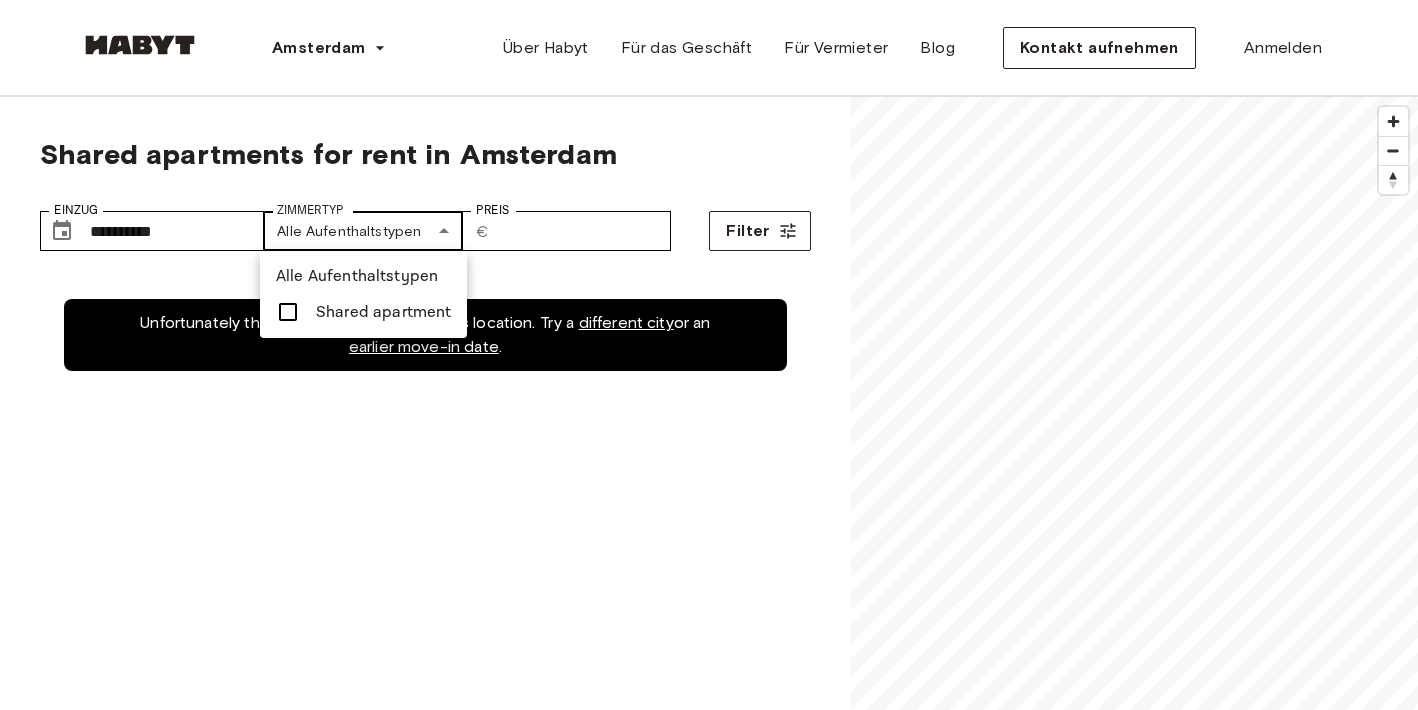 click on "**********" at bounding box center (709, 2434) 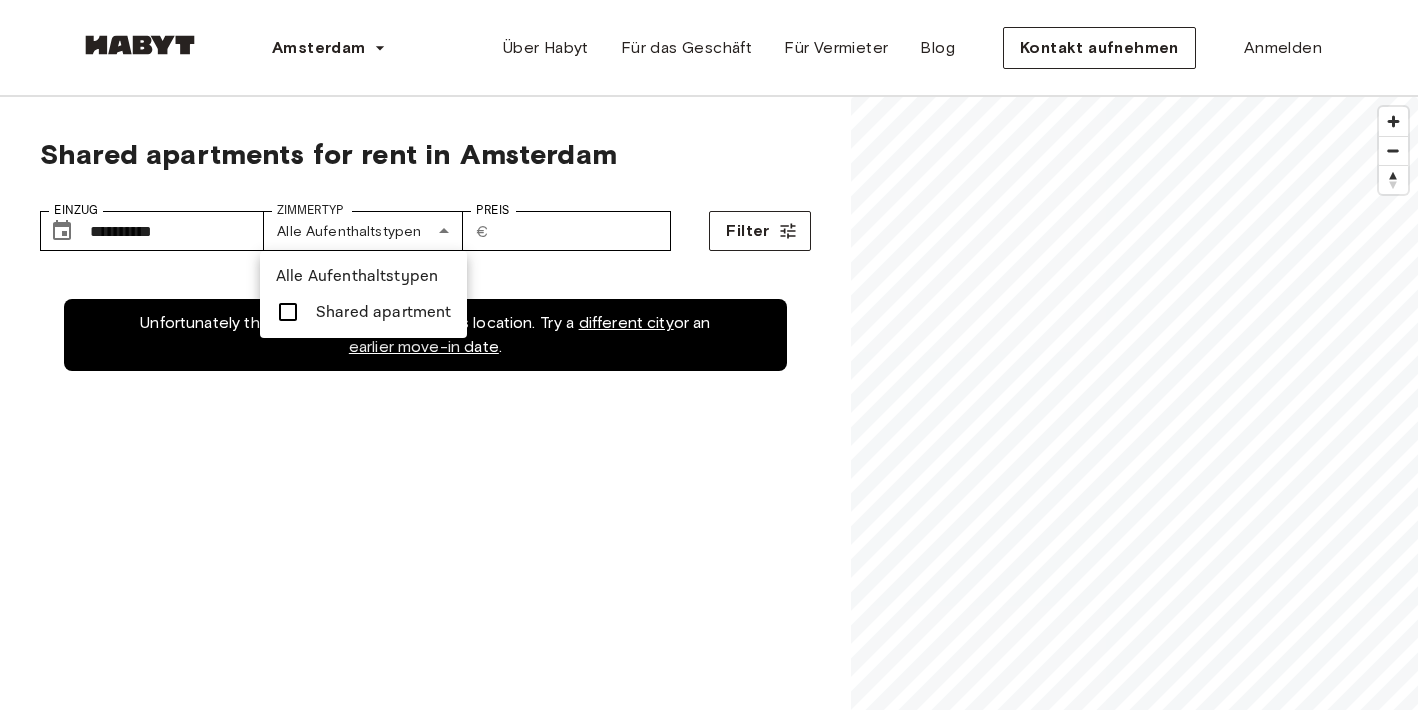 click at bounding box center (709, 355) 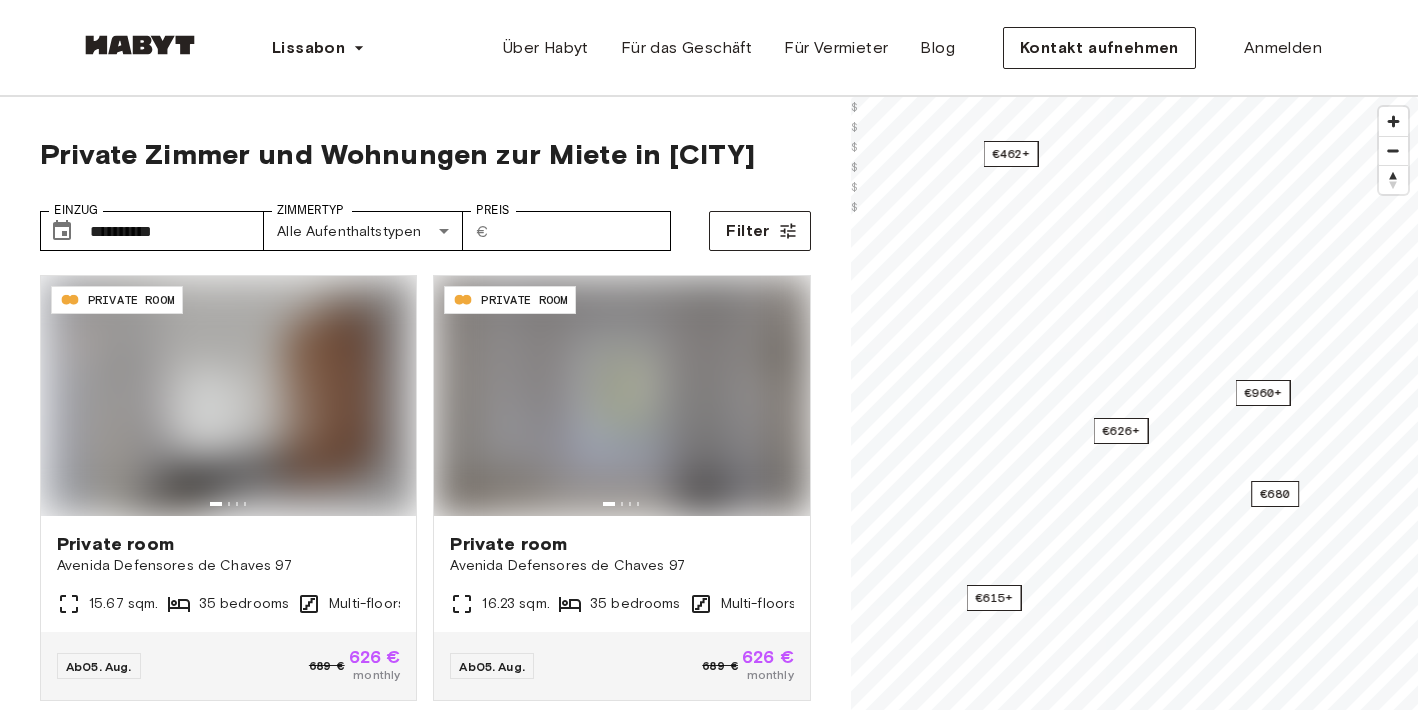 scroll, scrollTop: 0, scrollLeft: 0, axis: both 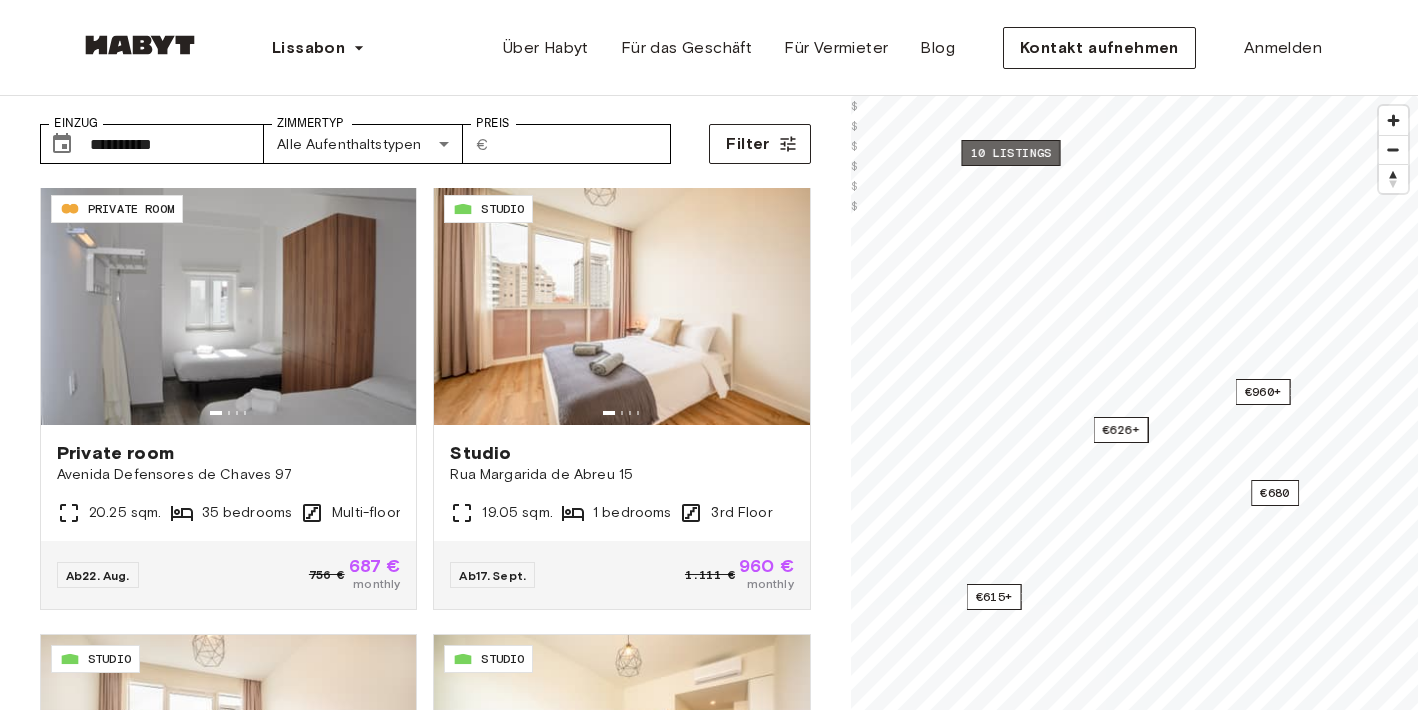 click on "10 listings" at bounding box center (1010, 153) 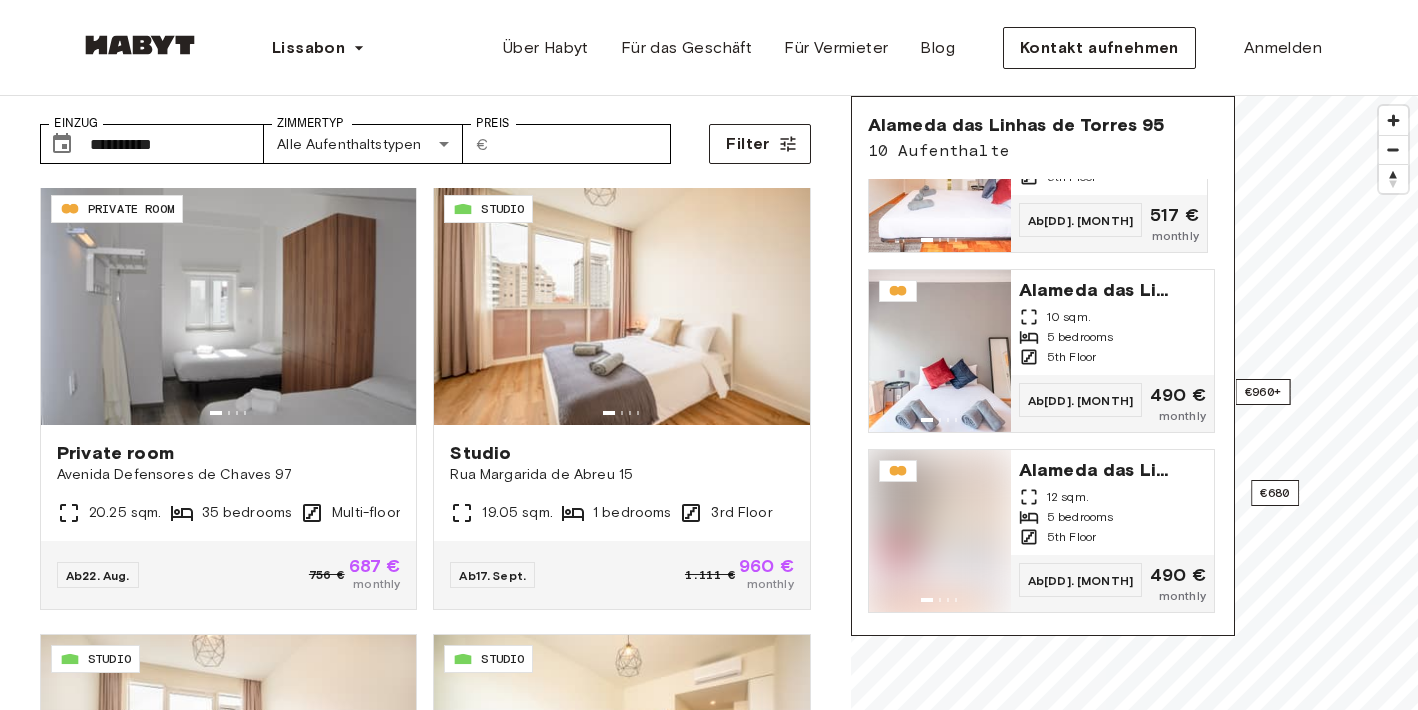 scroll, scrollTop: 1343, scrollLeft: 0, axis: vertical 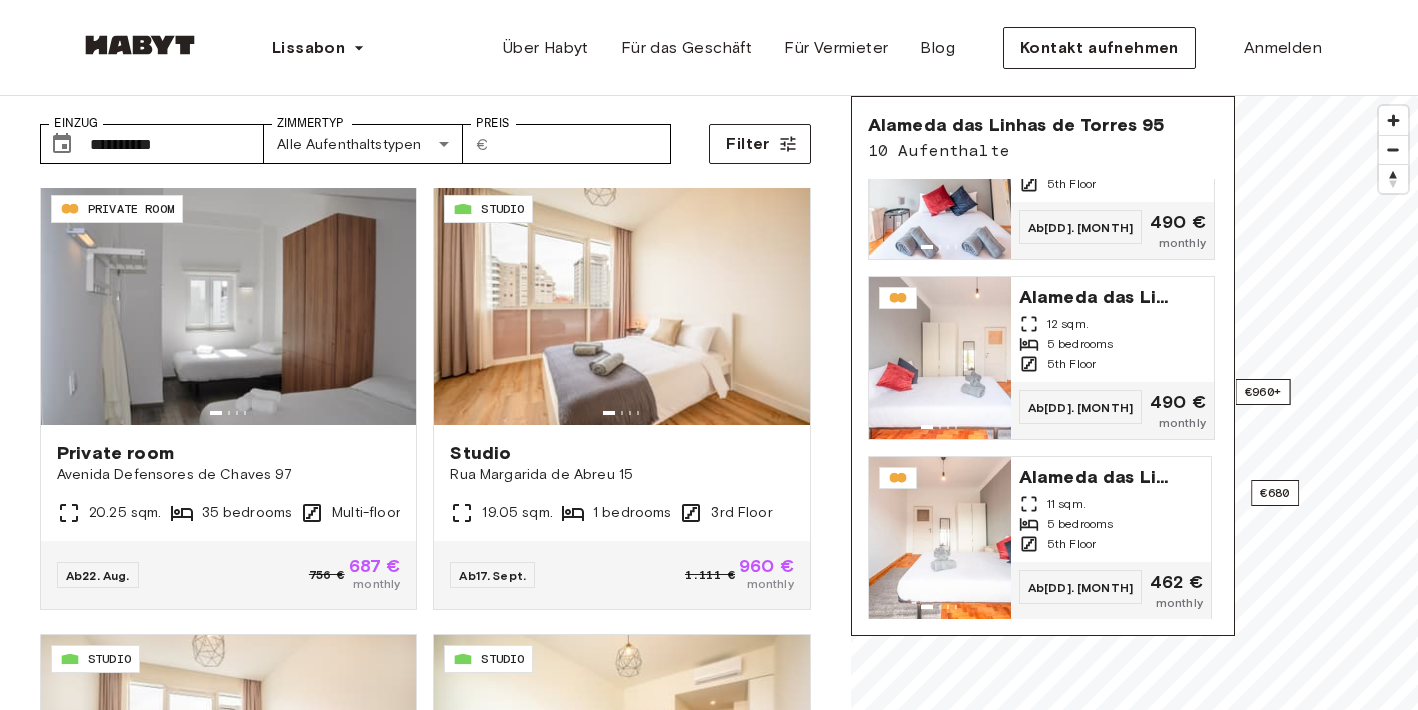 click on "[CITY] Europe Amsterdam Berlin Frankfurt Hamburg [CITY] Madrid Mailand Modena Paris Turin München Rotterdam Stuttgart Düsseldorf Köln Zürich Den Haag Graz Brüssel Leipzig Asia Hongkong Singapur Seoul Phuket Tokyo Über Habyt Für das Geschäft Für Vermieter Blog Kontakt aufnehmen Anmelden" at bounding box center [709, 48] 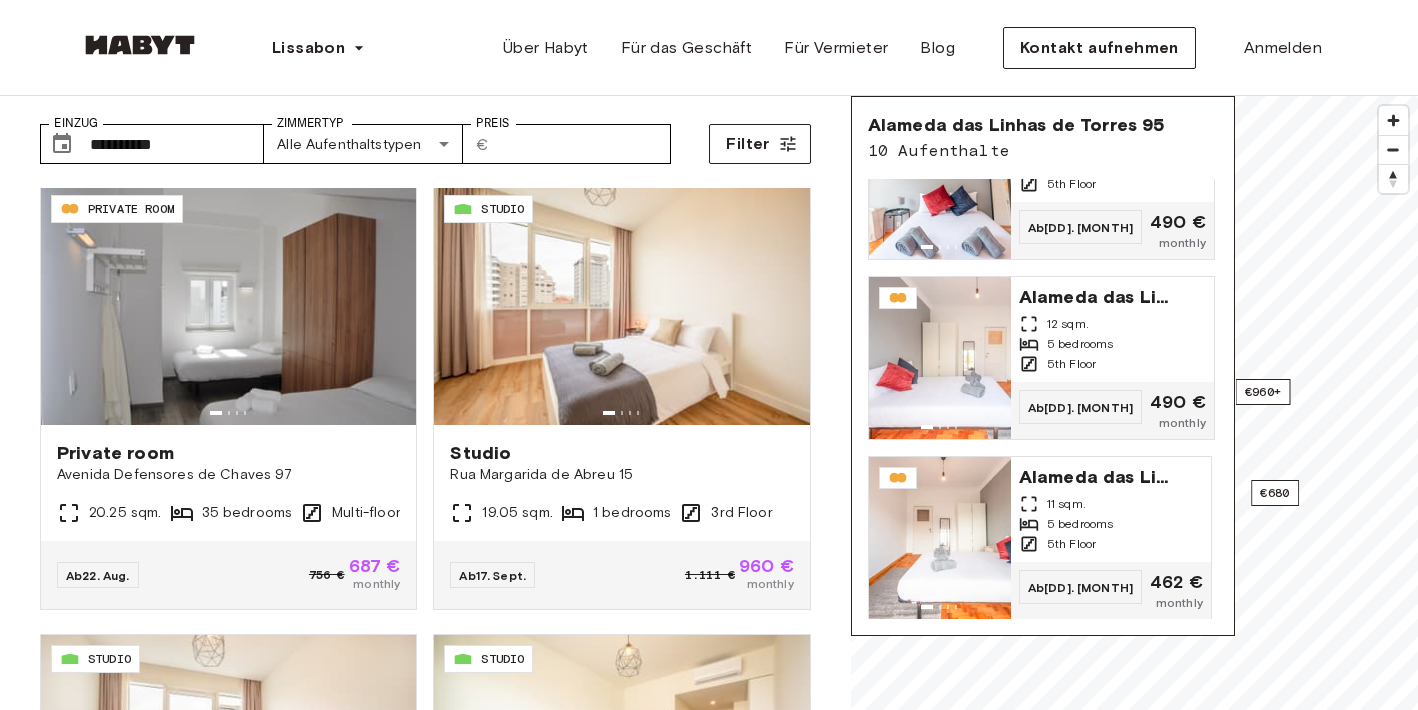click on "**********" at bounding box center (425, 136) 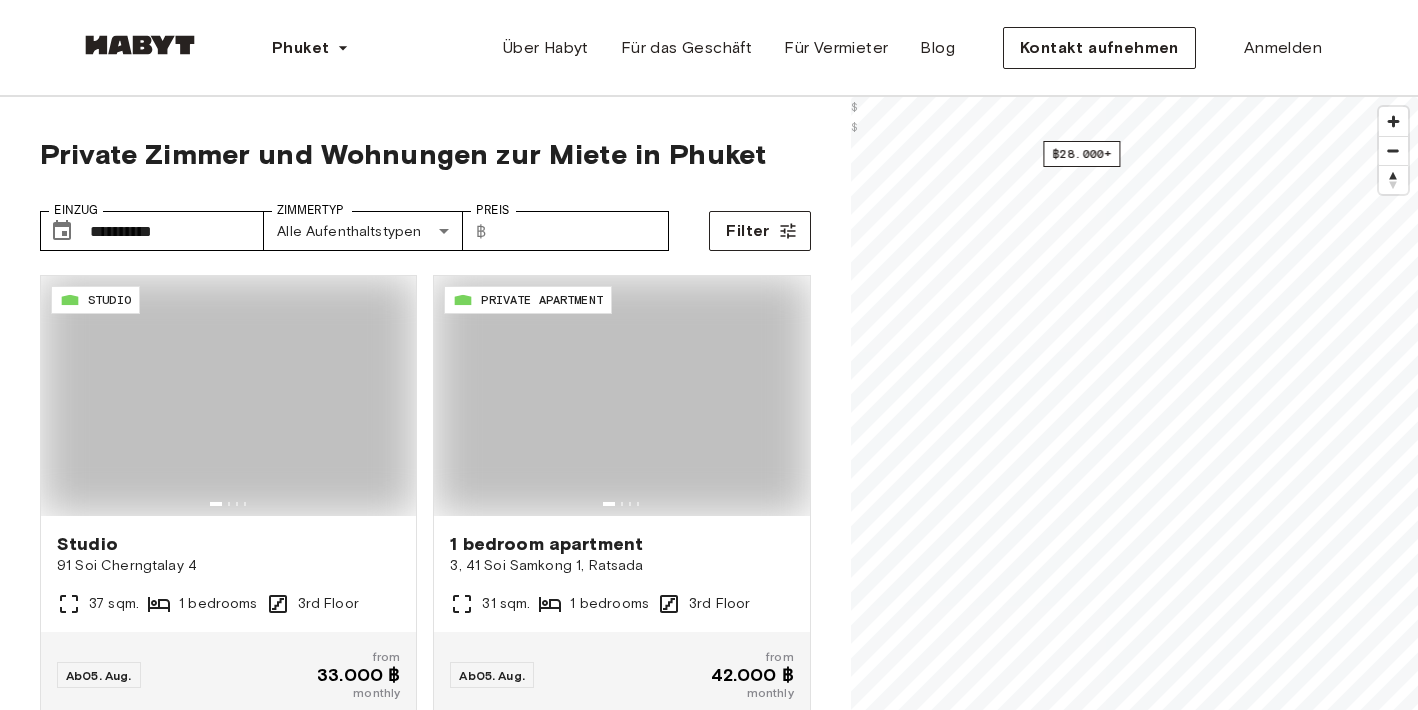 scroll, scrollTop: 0, scrollLeft: 0, axis: both 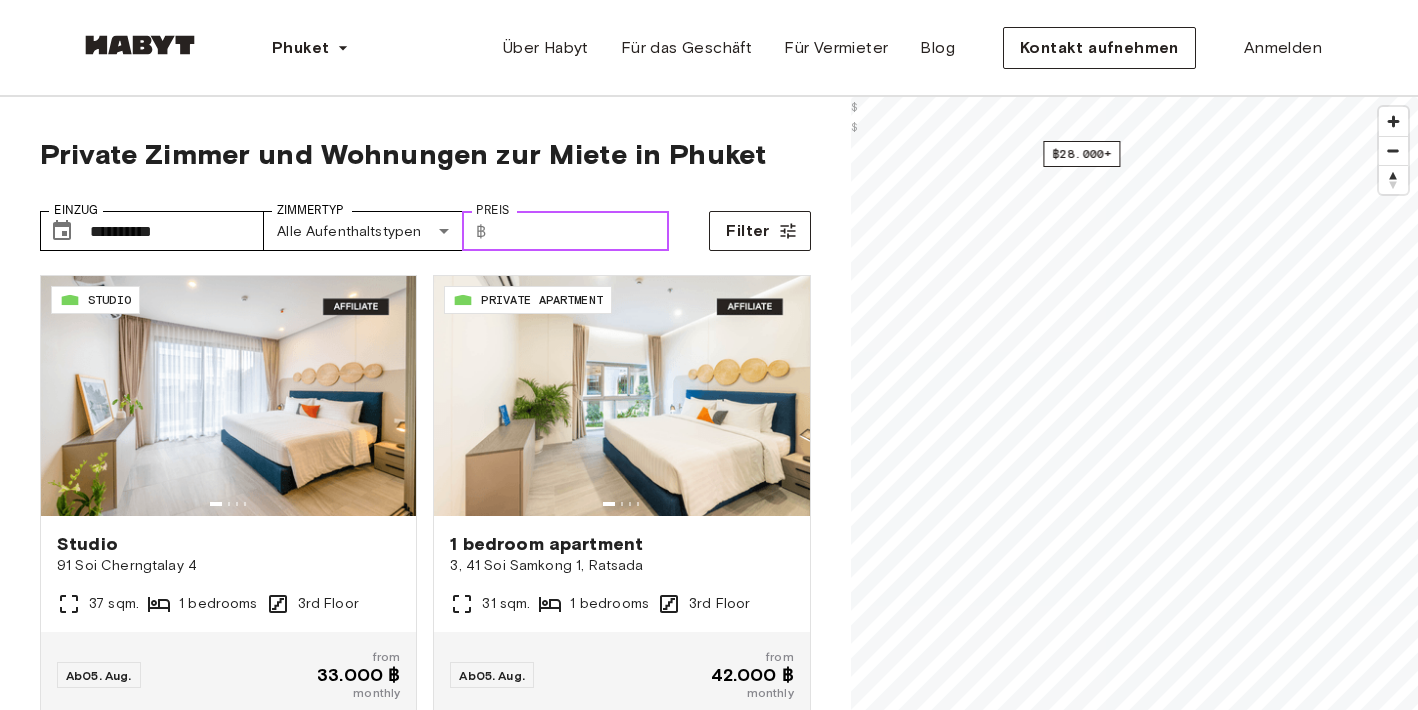 click on "Preis" at bounding box center [582, 231] 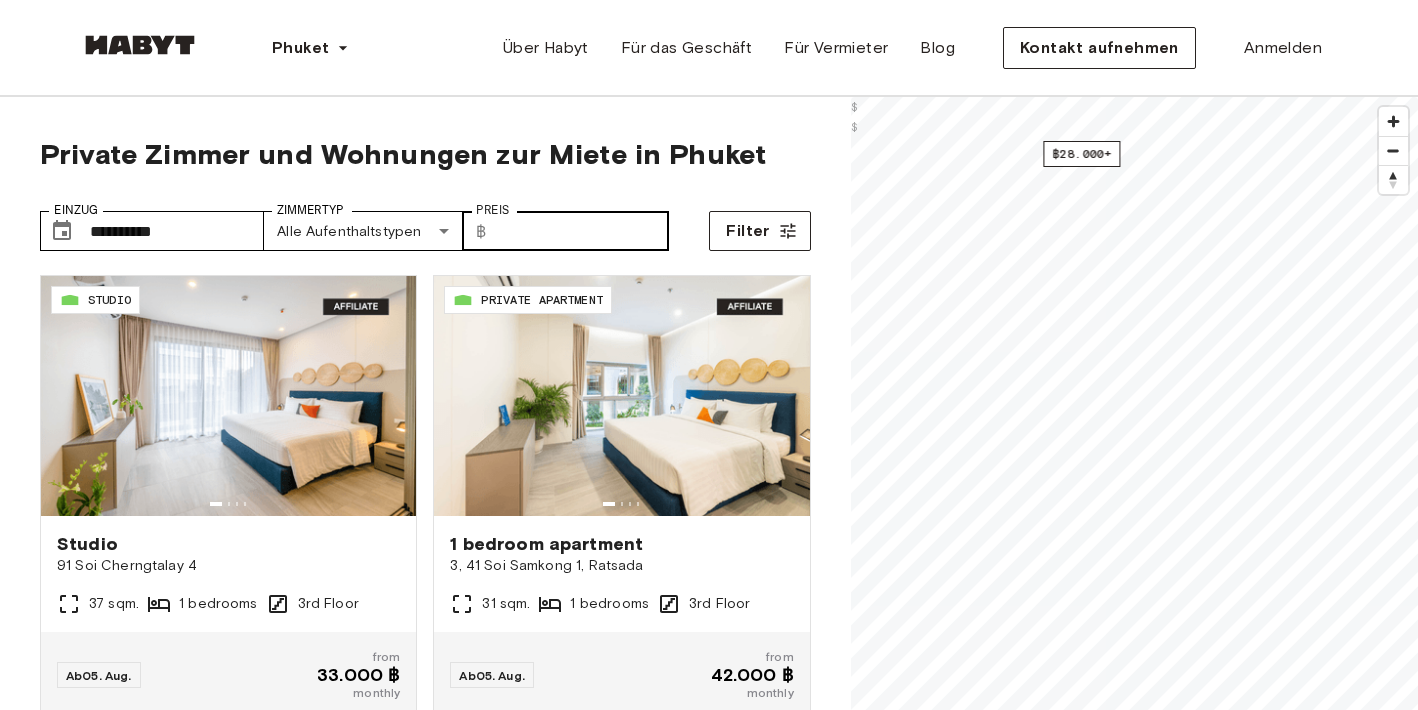 click on "​ ฿" at bounding box center [481, 231] 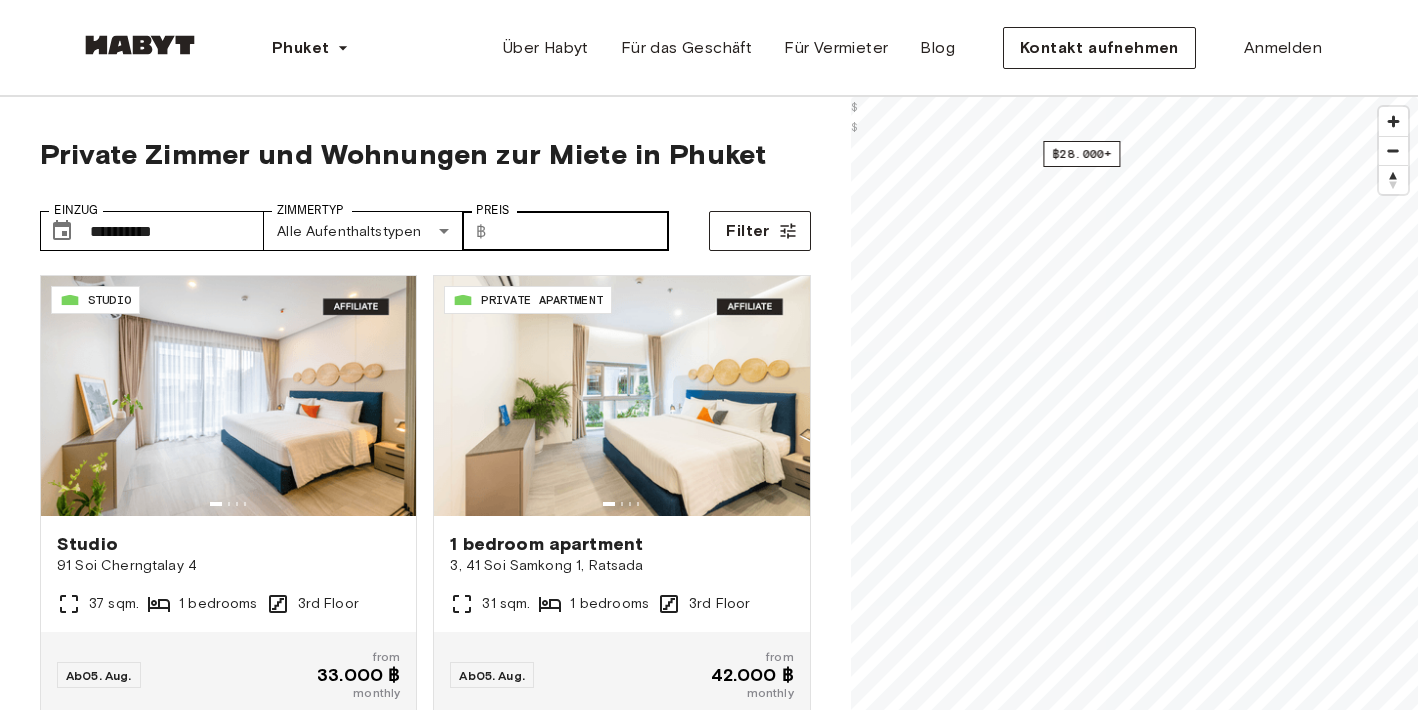 click on "​ ฿" at bounding box center [481, 231] 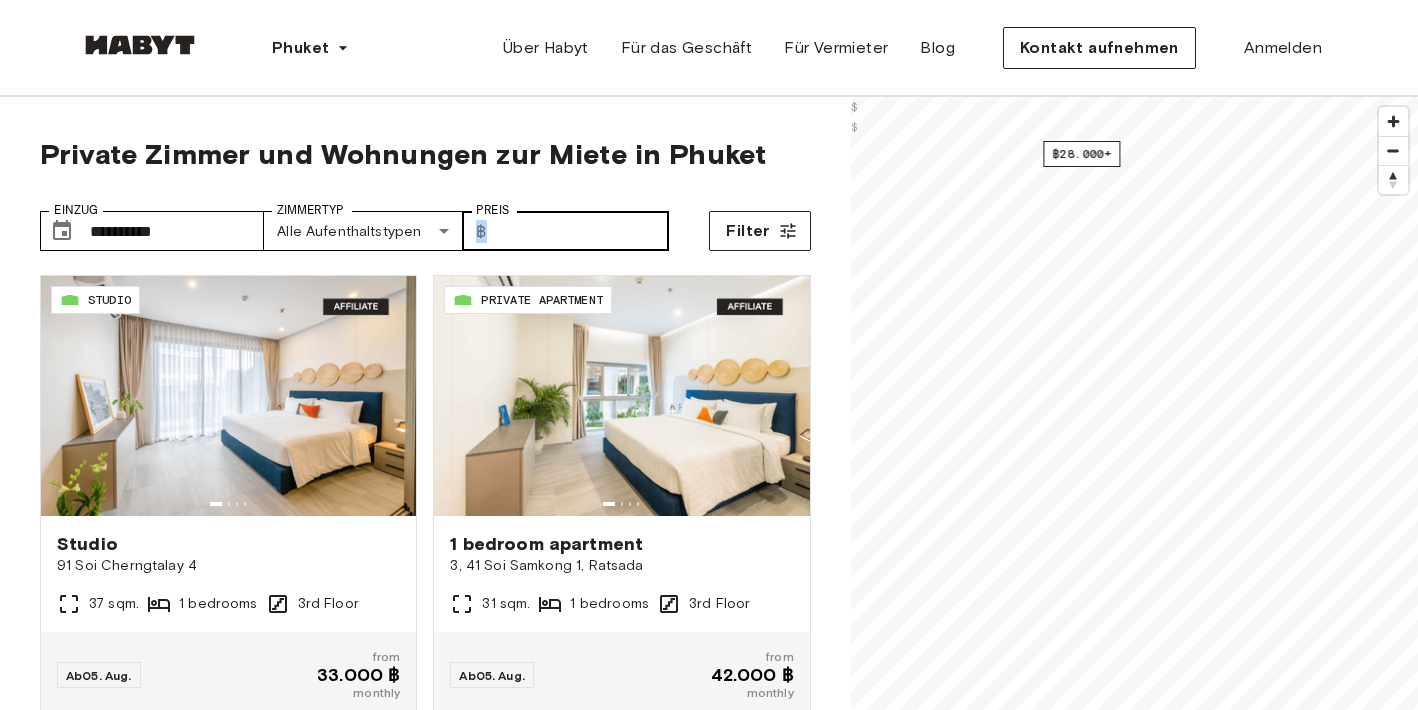 click on "​ ฿" at bounding box center [481, 231] 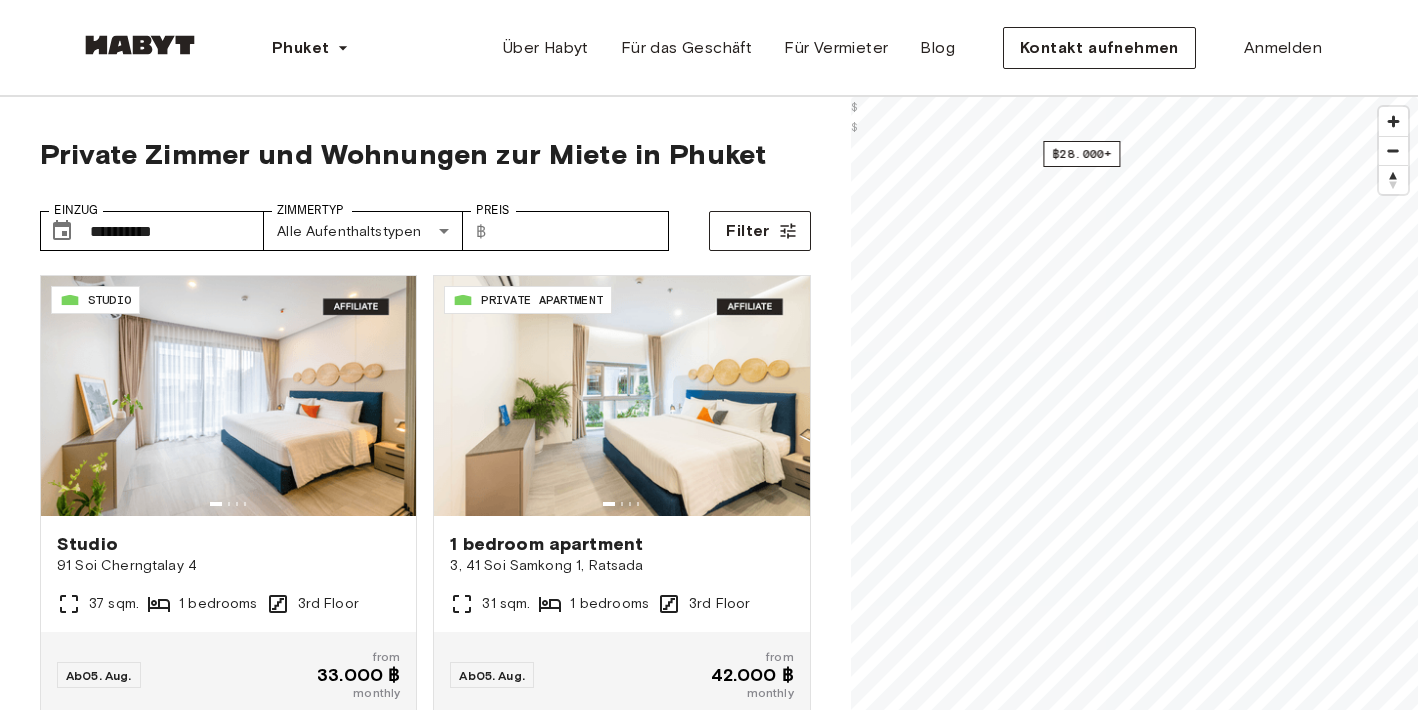 click on "**********" at bounding box center (425, 223) 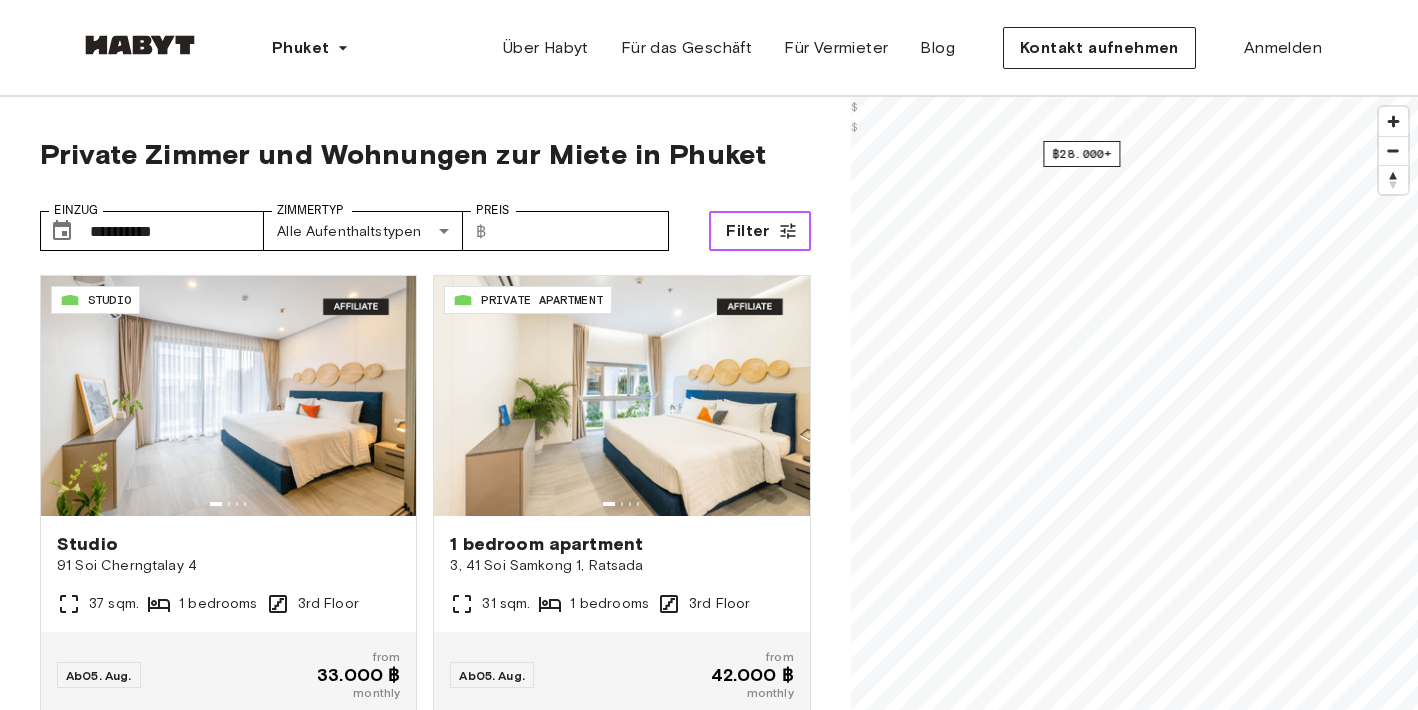 click on "Filter" at bounding box center (759, 231) 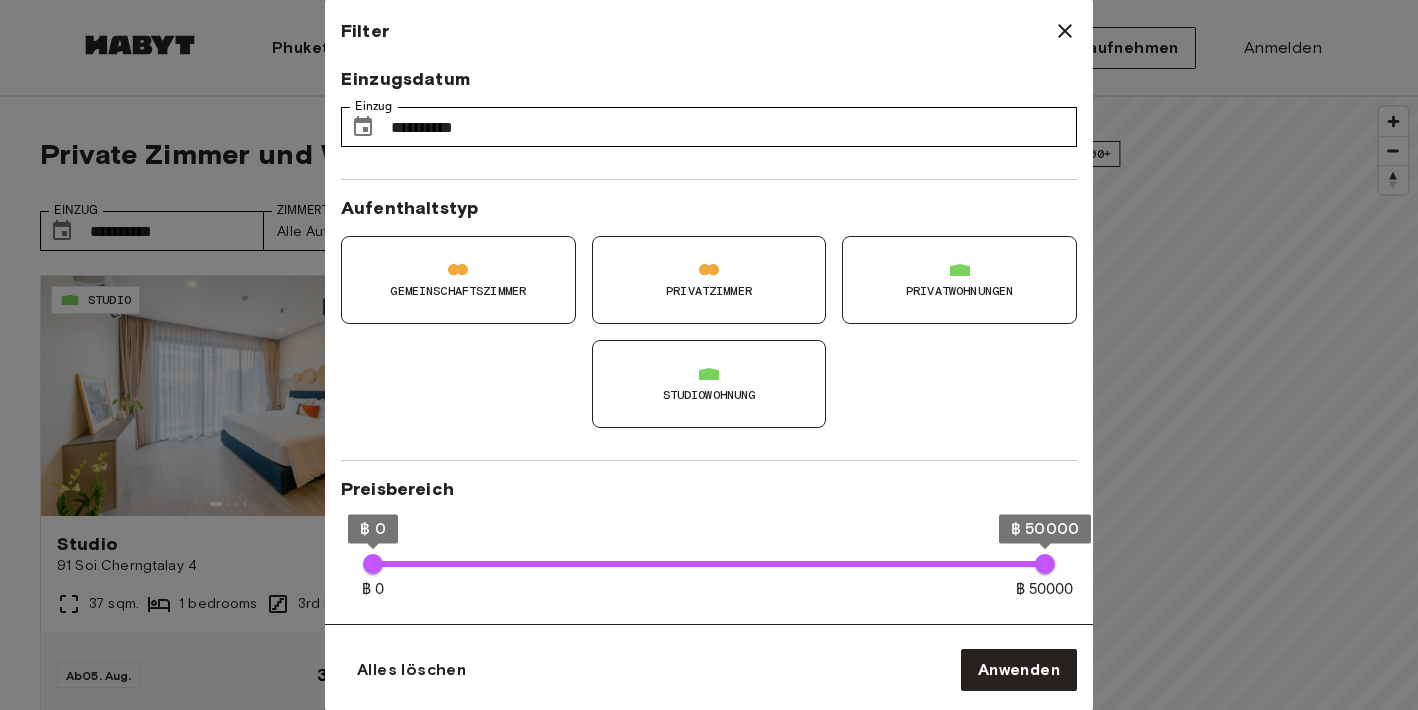 click at bounding box center [709, 355] 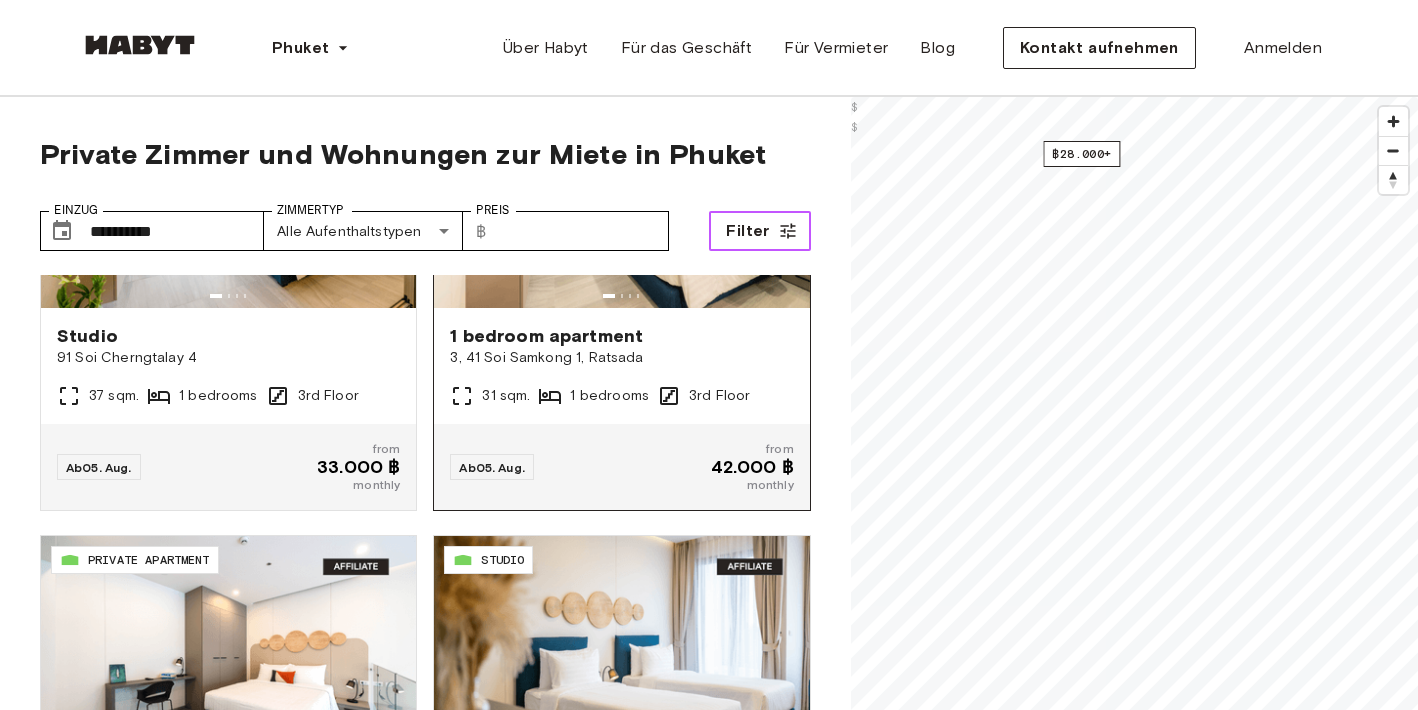scroll, scrollTop: 0, scrollLeft: 0, axis: both 